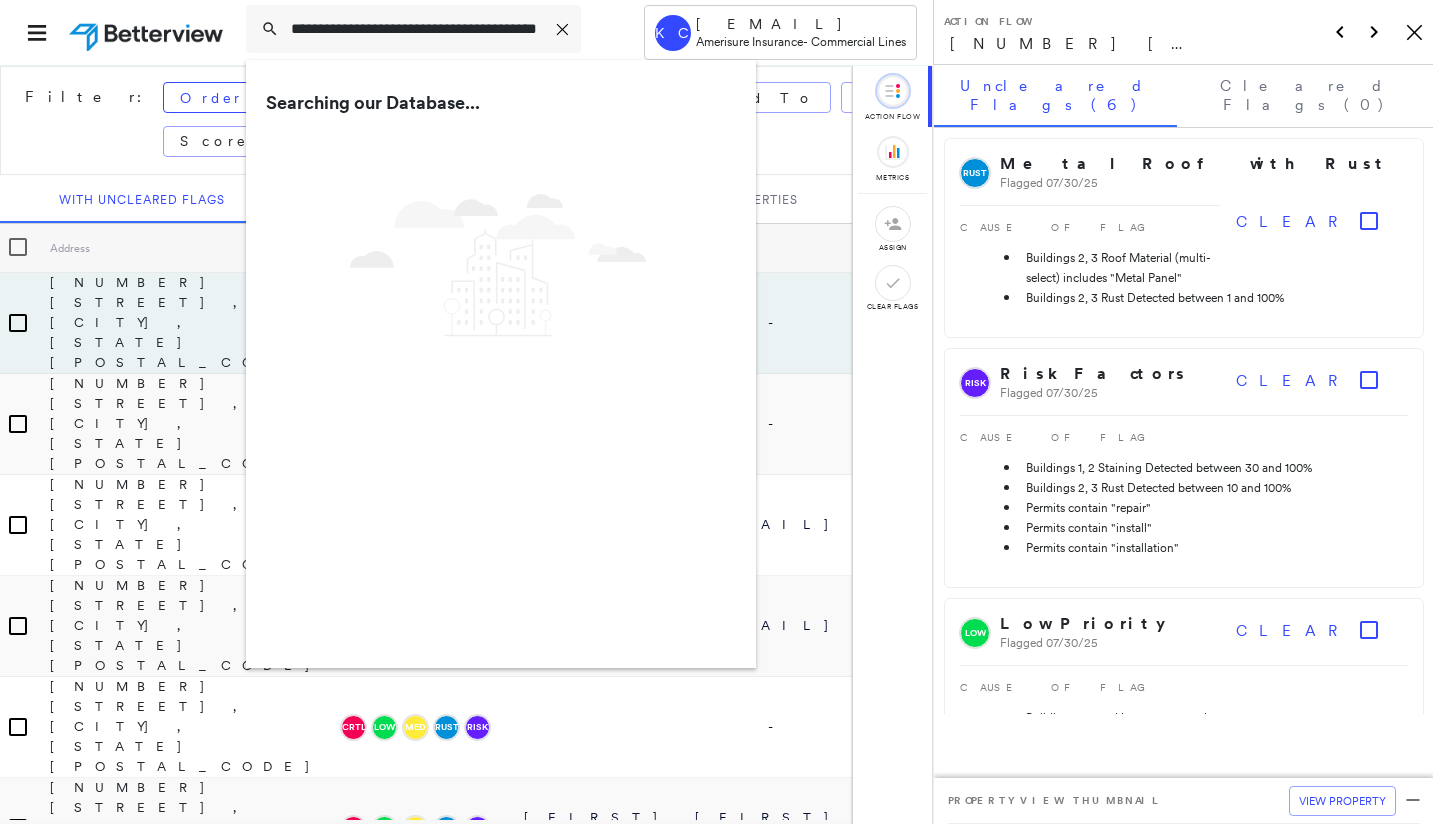 scroll, scrollTop: 0, scrollLeft: 0, axis: both 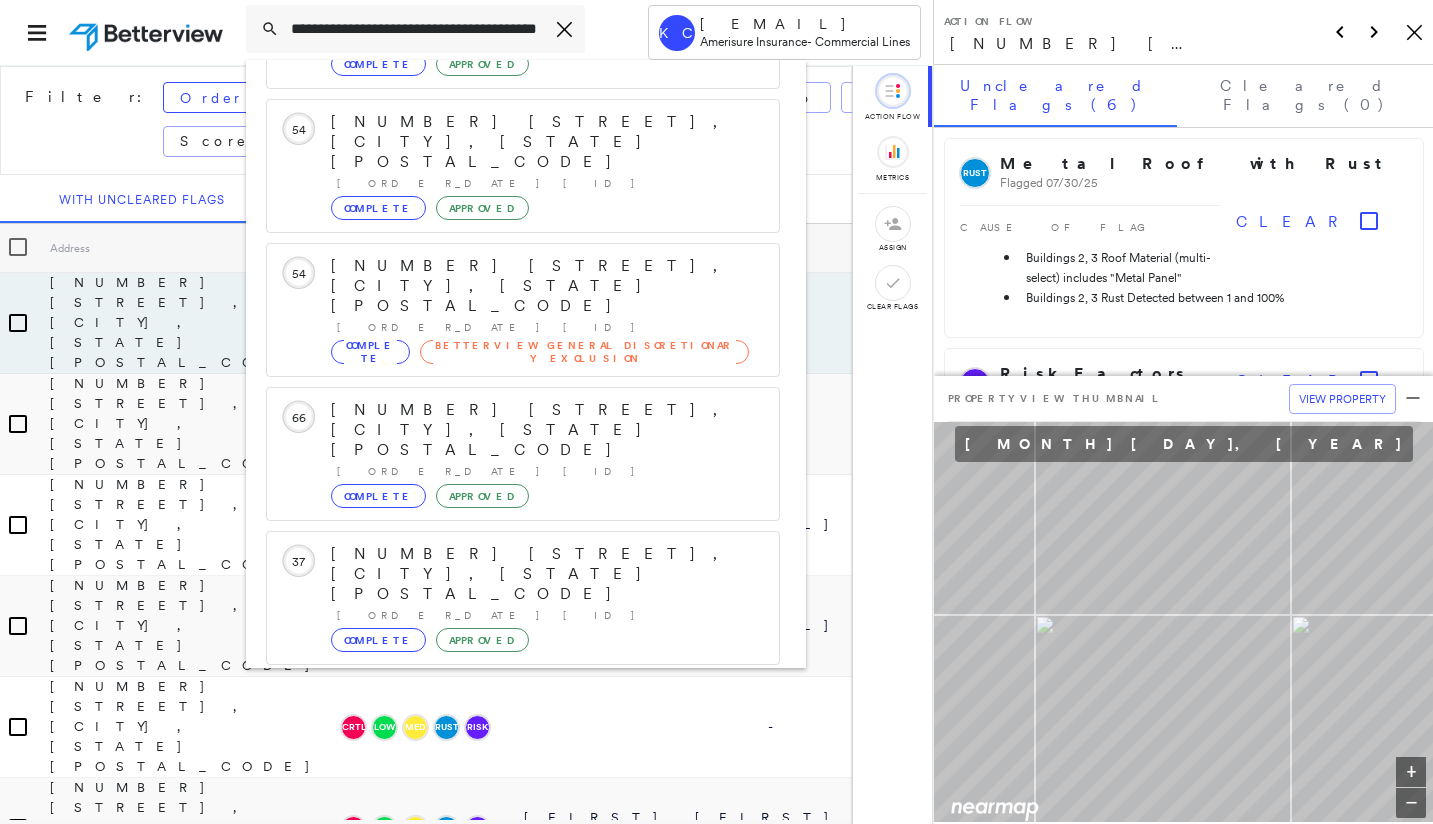 type on "**********" 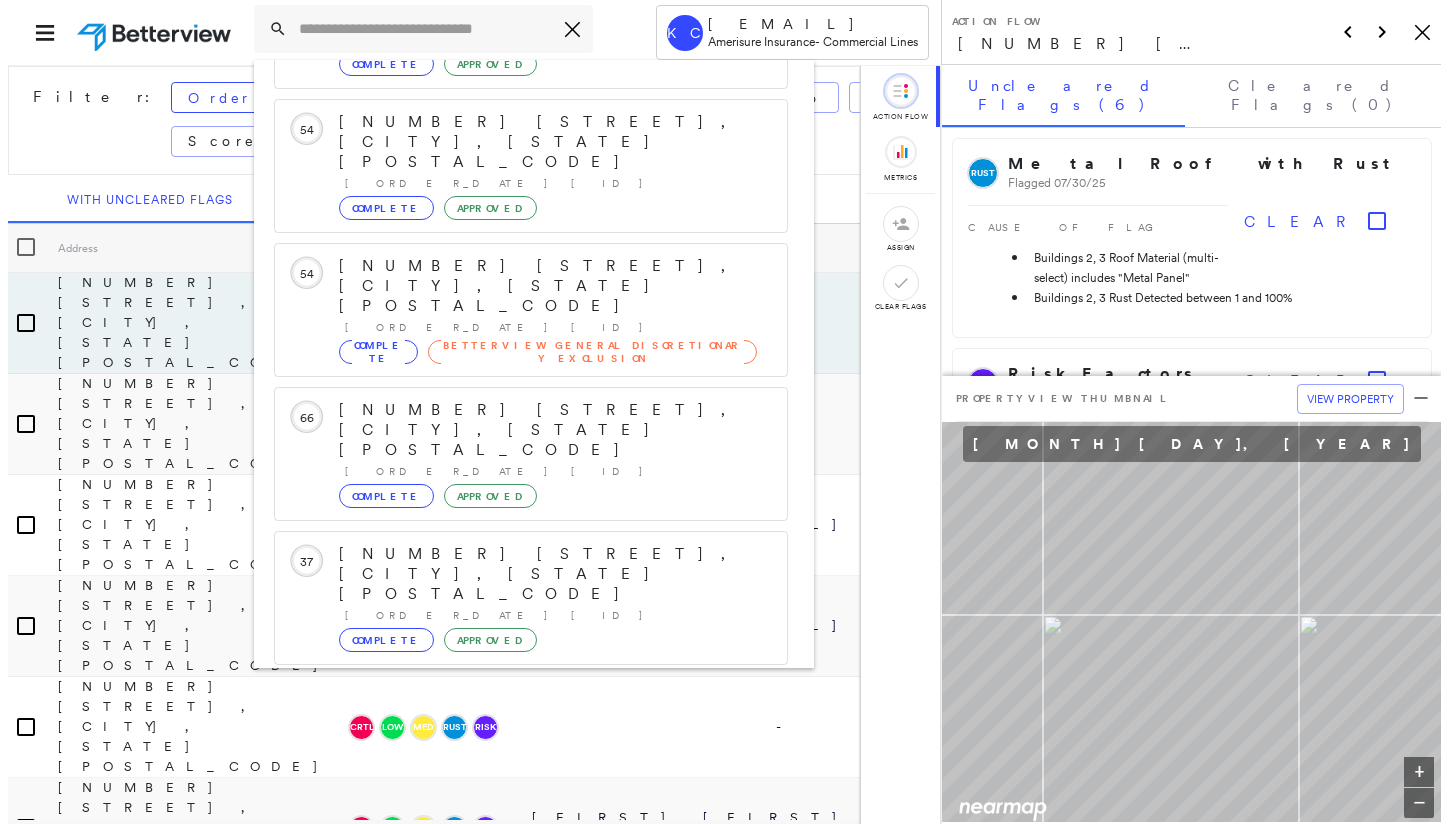scroll, scrollTop: 0, scrollLeft: 0, axis: both 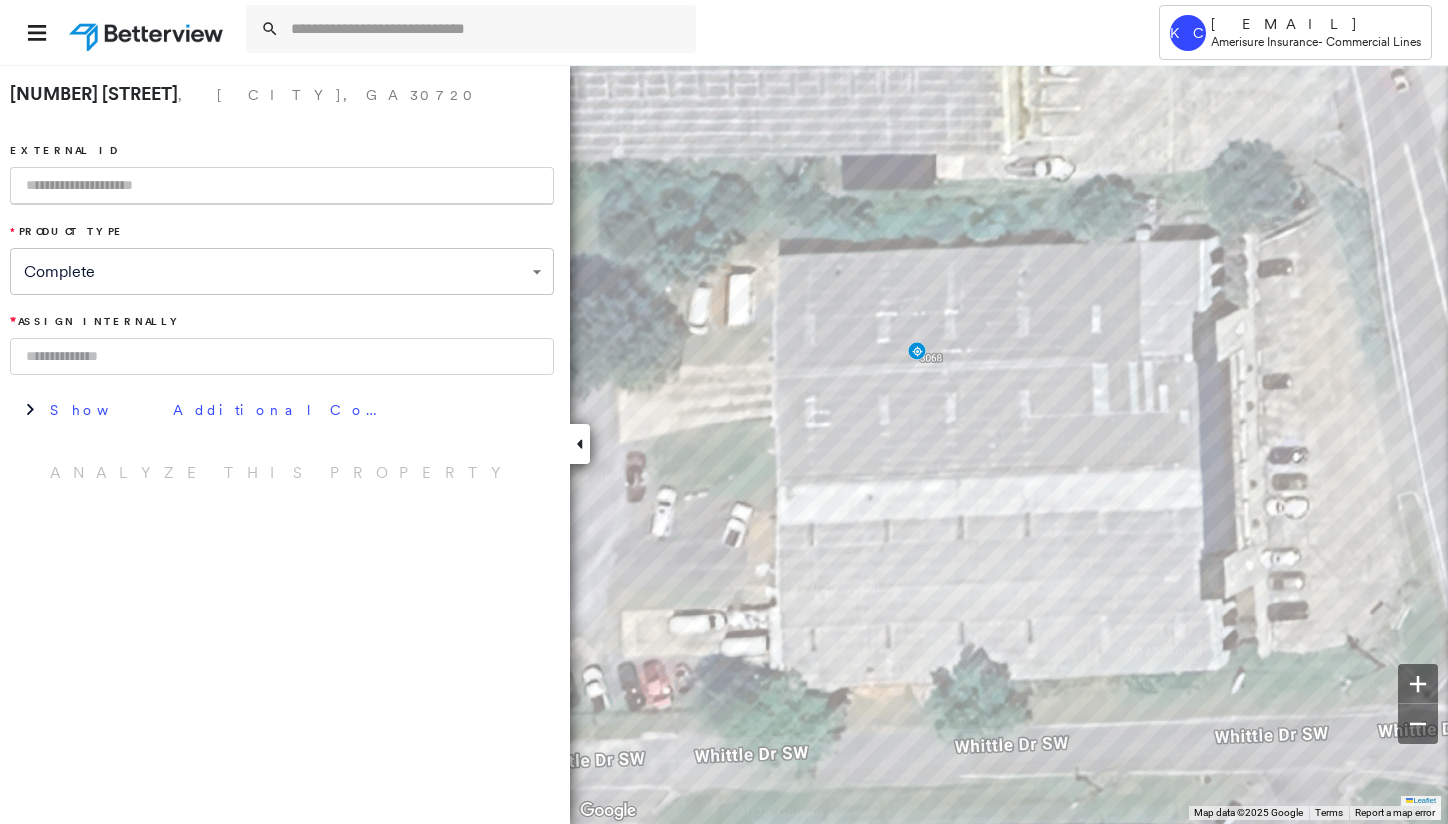 click at bounding box center [282, 356] 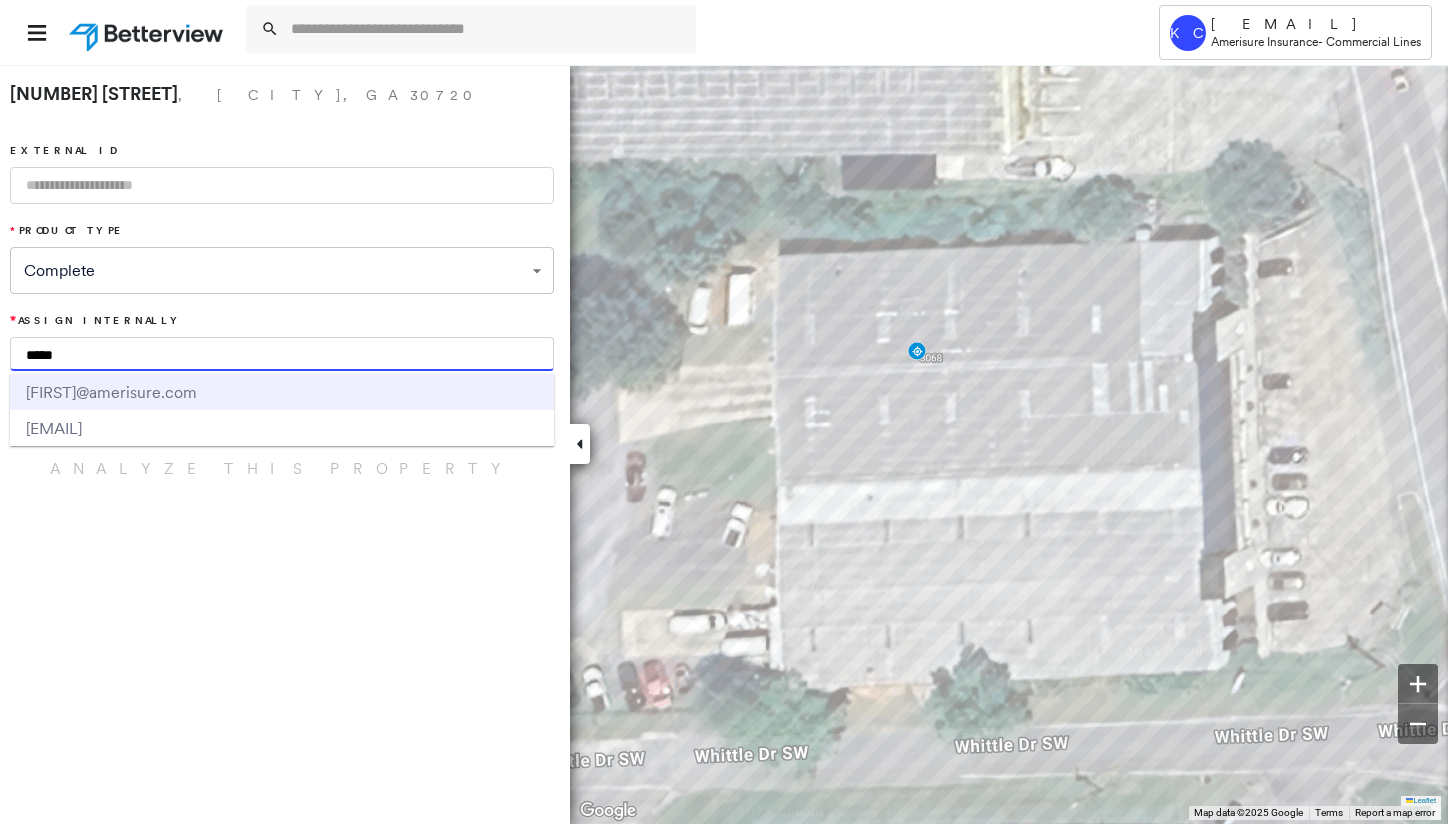 type on "*****" 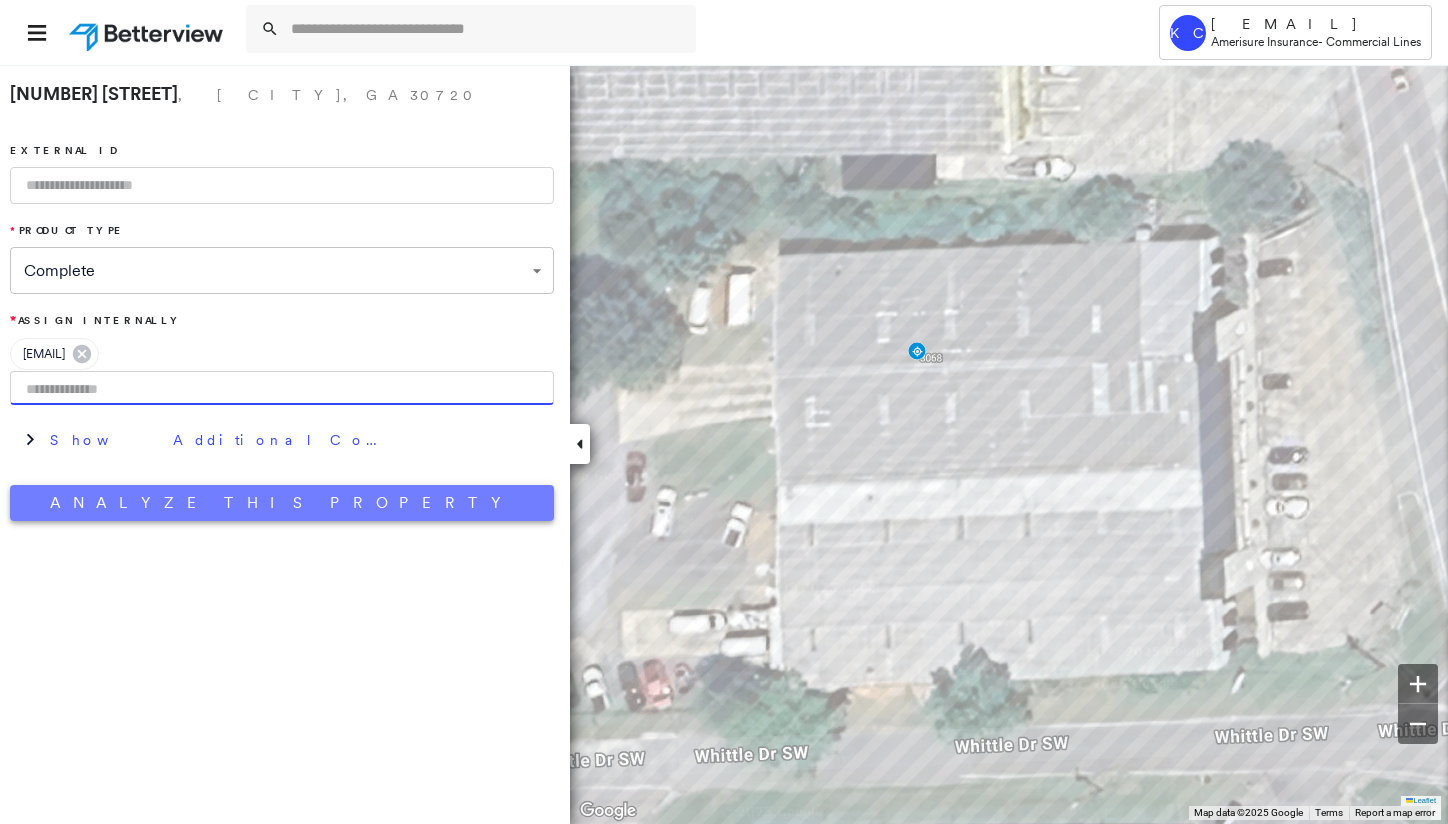 click on "Analyze This Property" at bounding box center [282, 503] 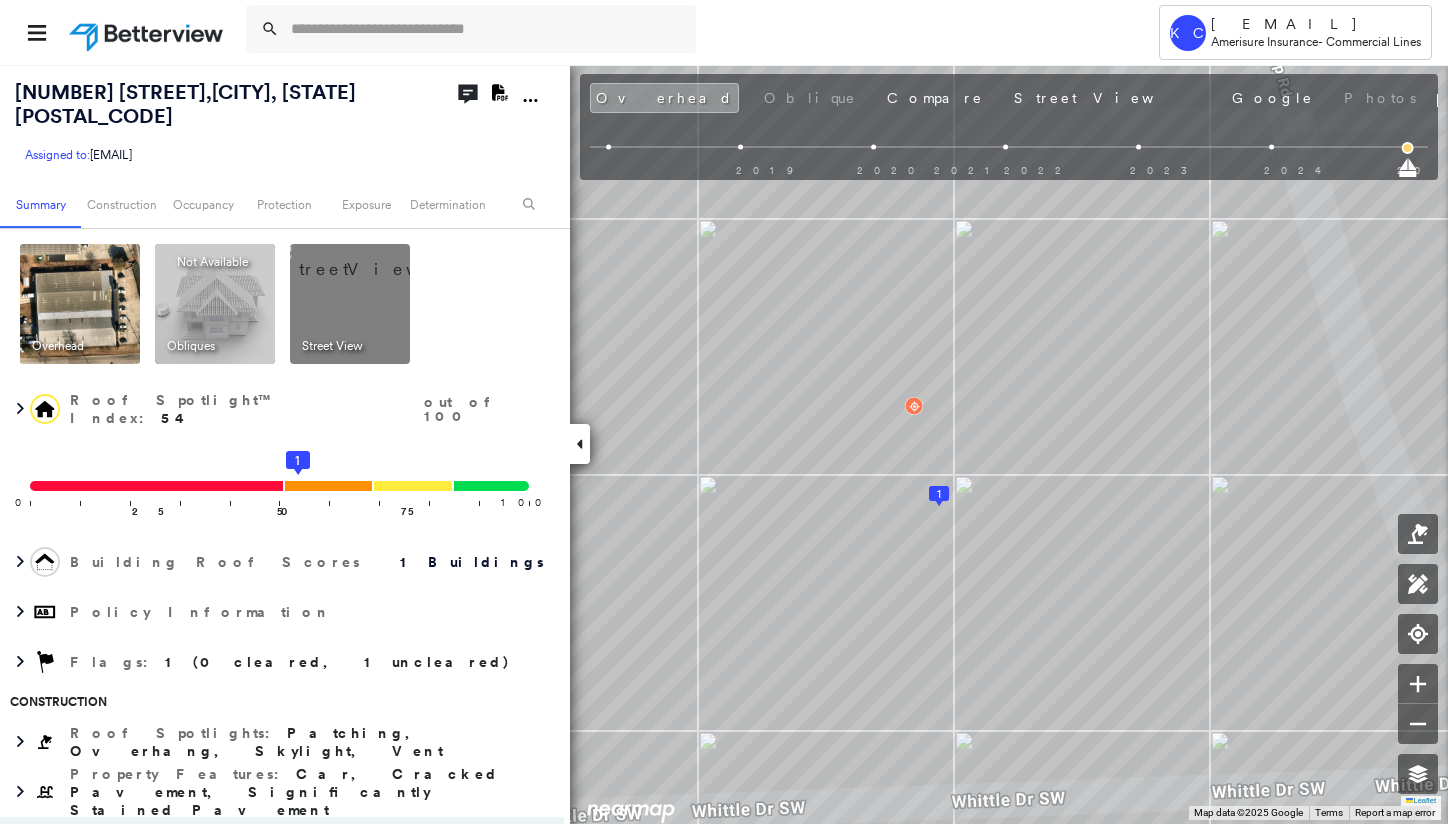 click on "Download PDF Report" 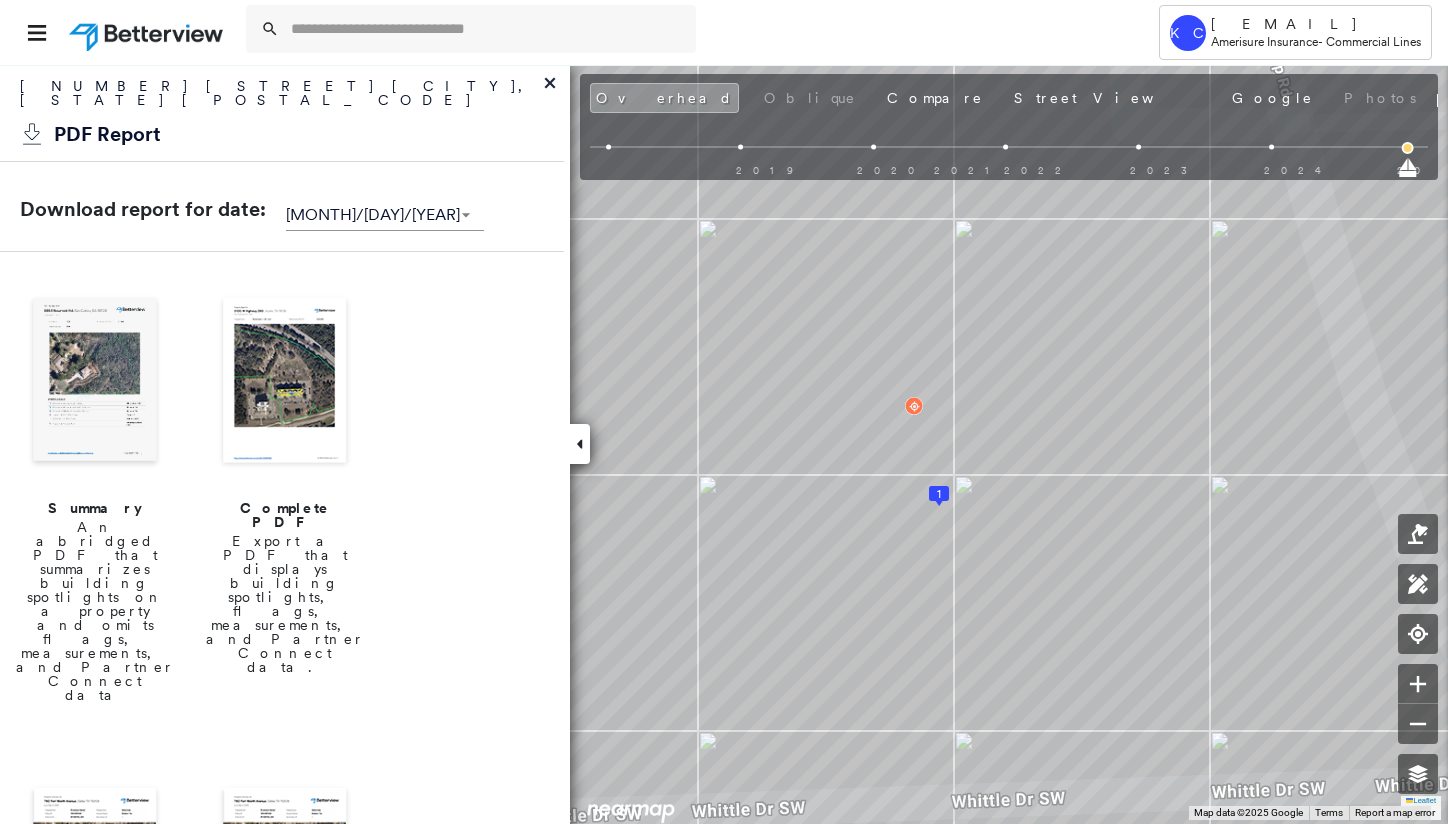 click at bounding box center [285, 382] 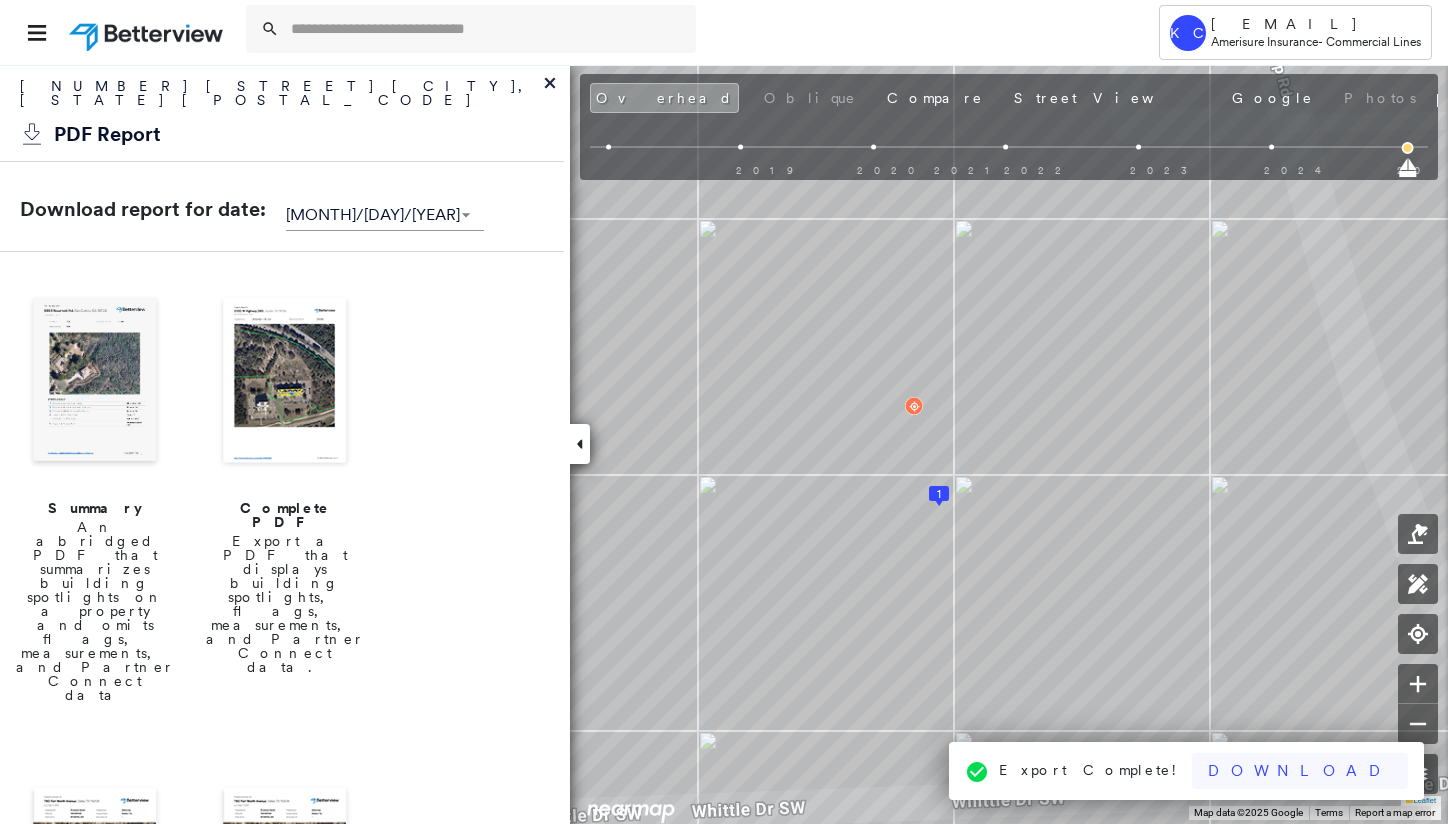 click on "Download" at bounding box center [1300, 771] 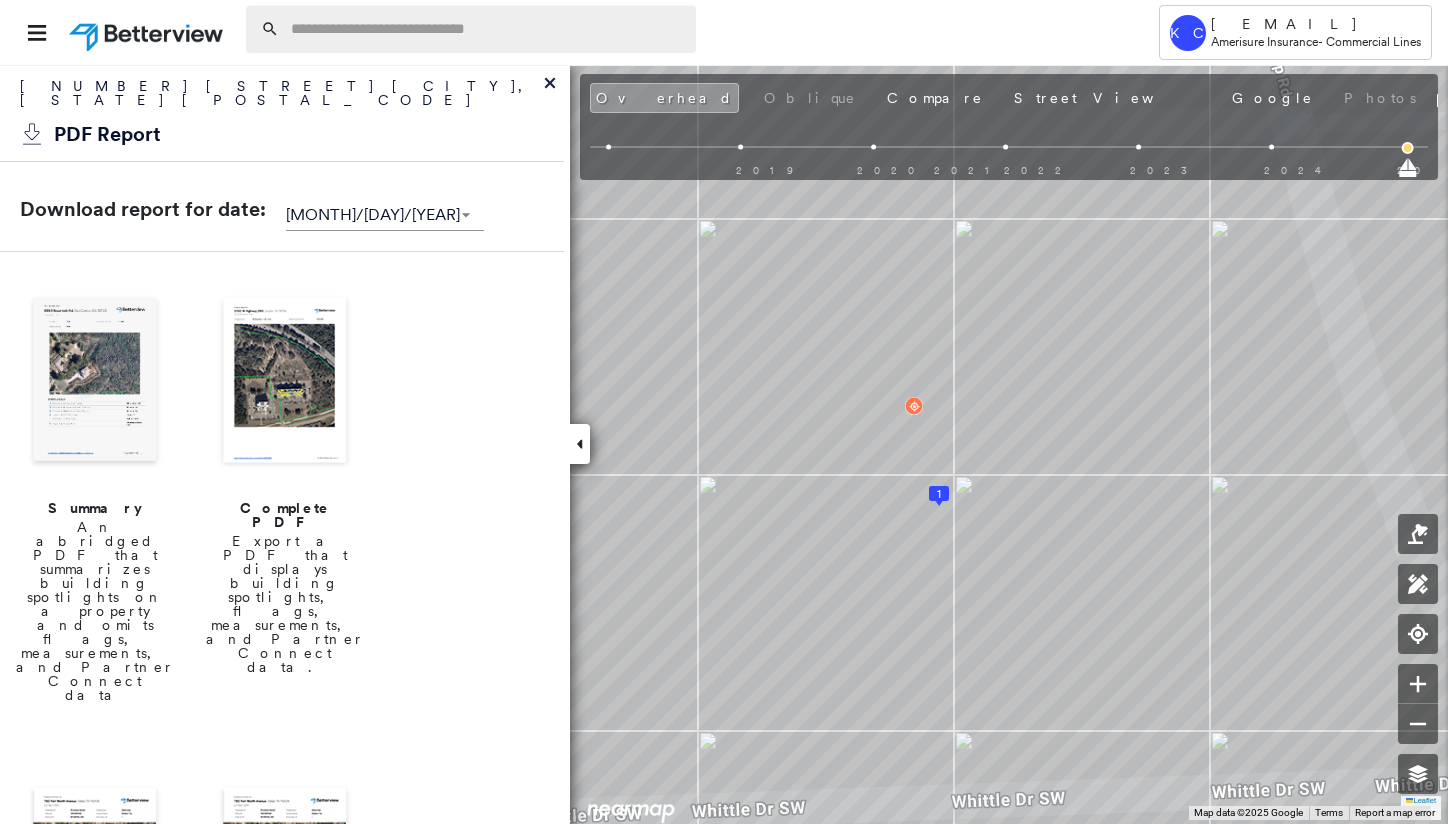 click at bounding box center [487, 29] 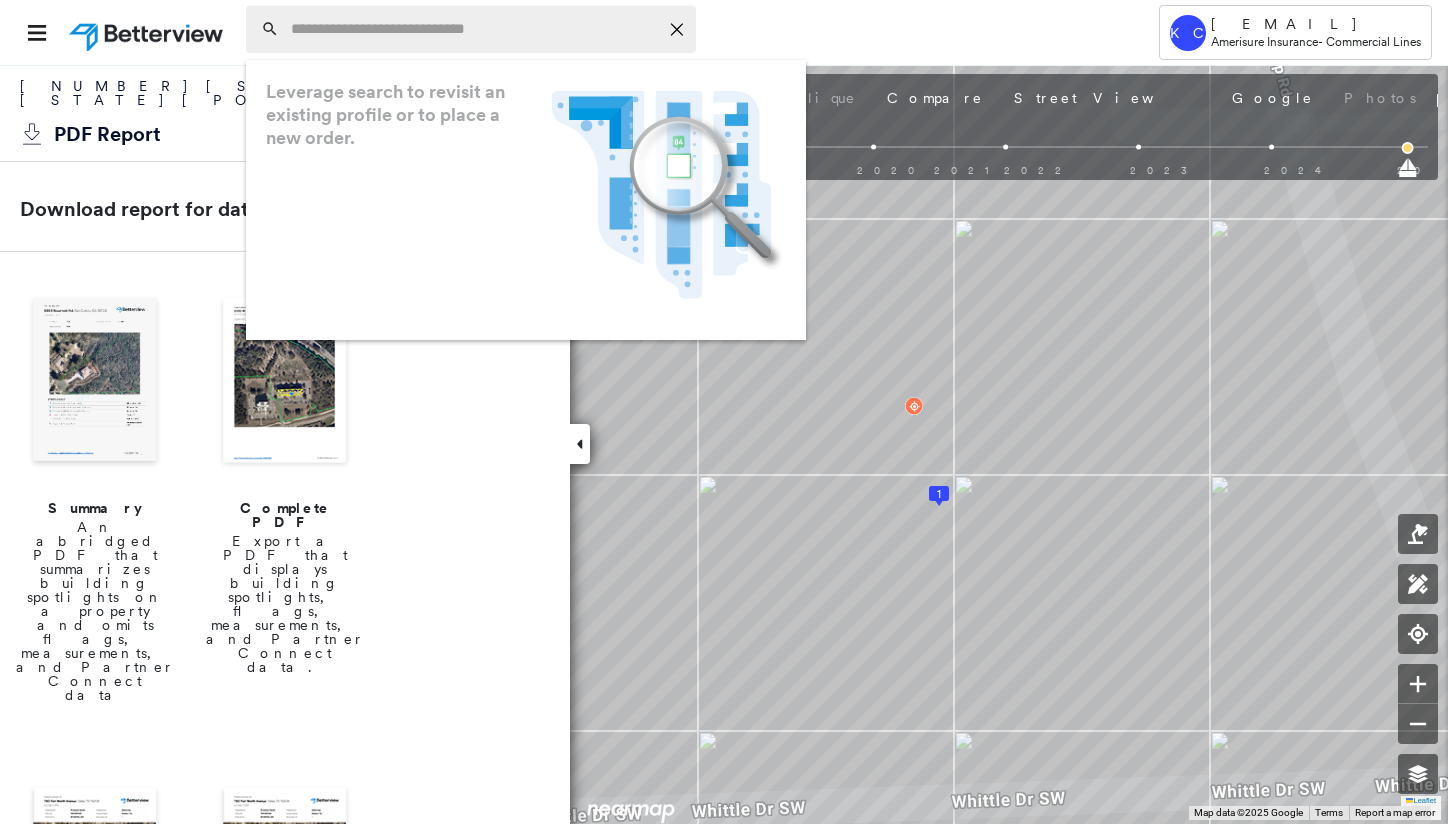 paste on "**********" 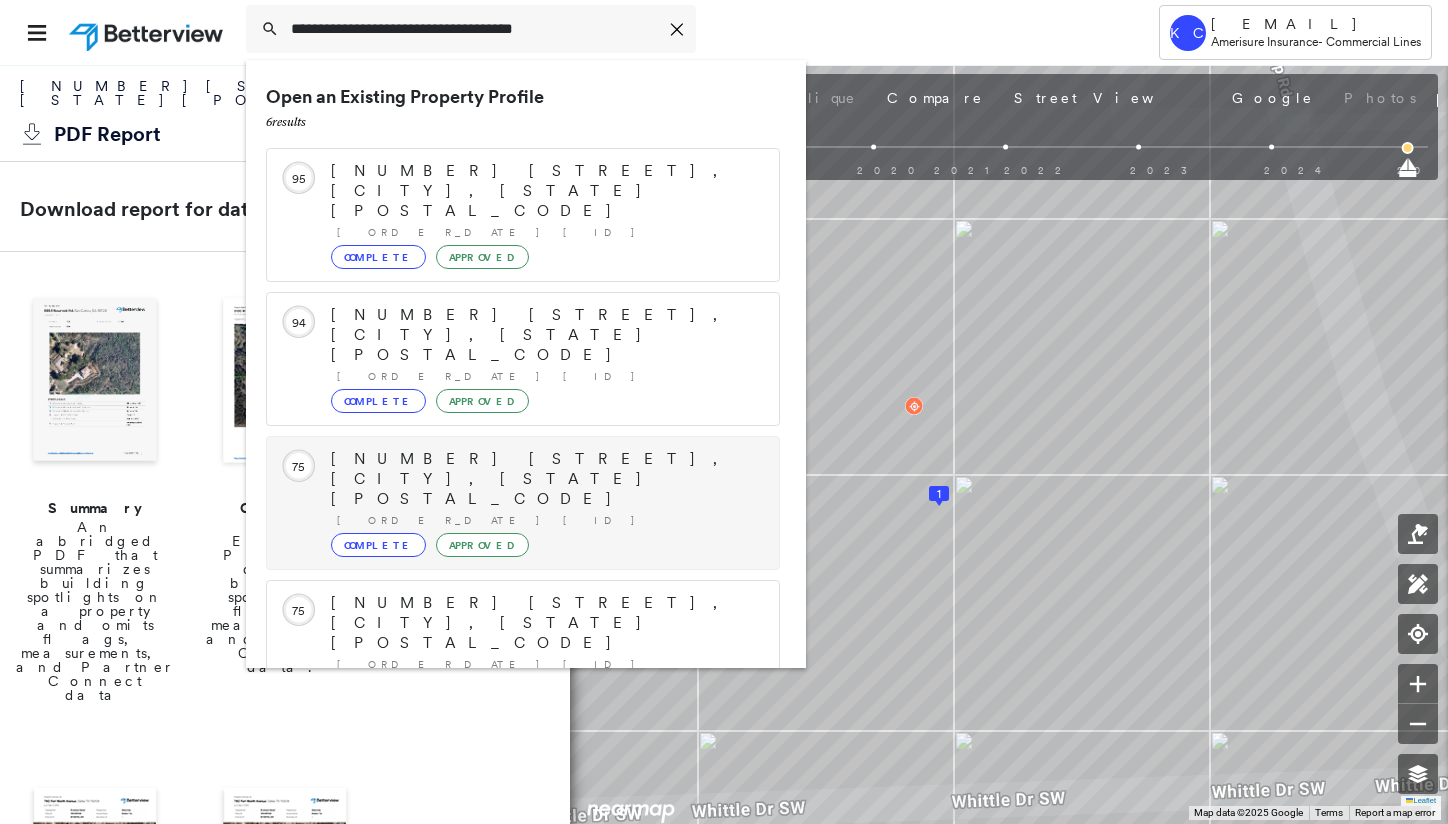 scroll, scrollTop: 213, scrollLeft: 0, axis: vertical 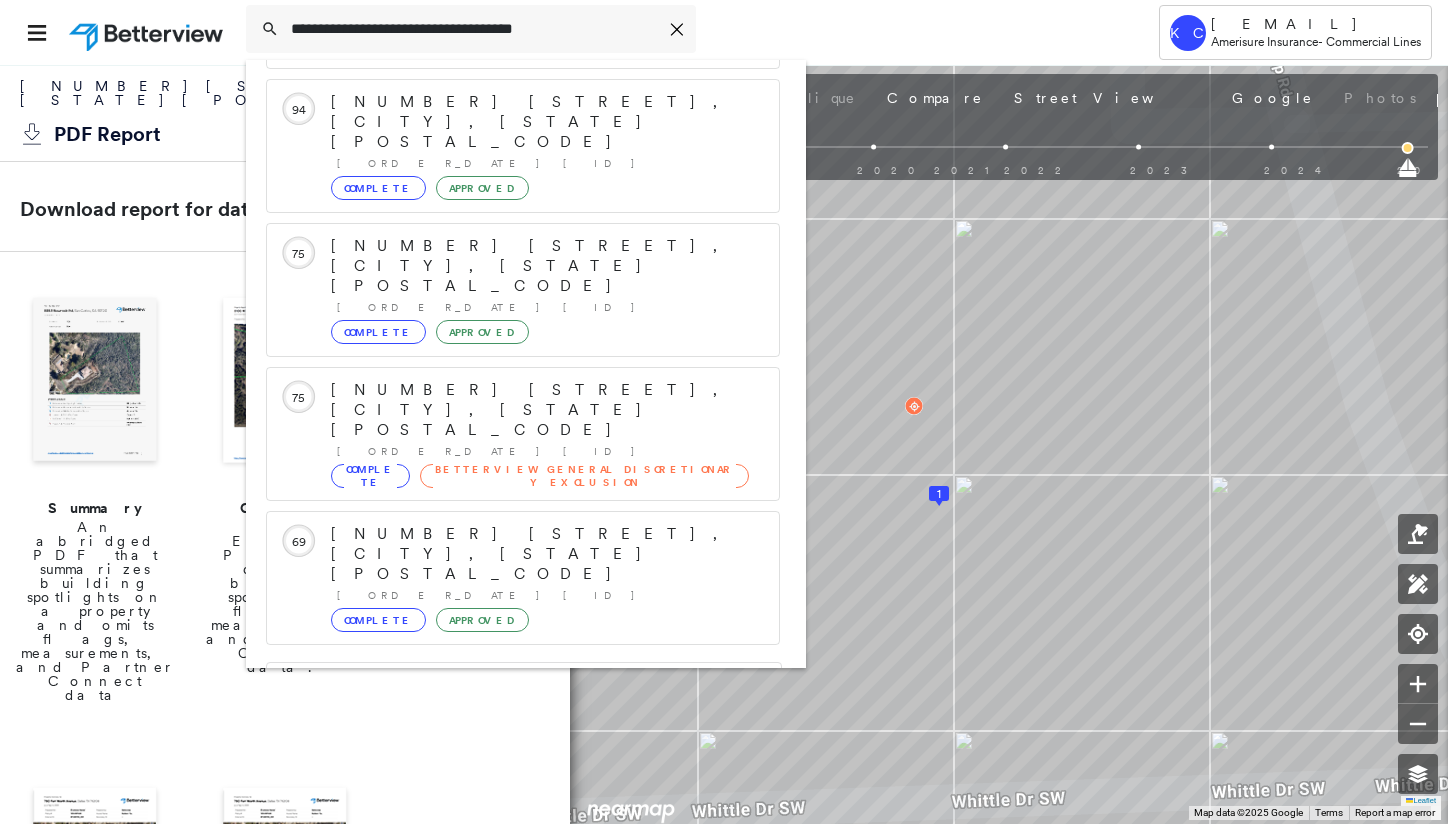 type on "**********" 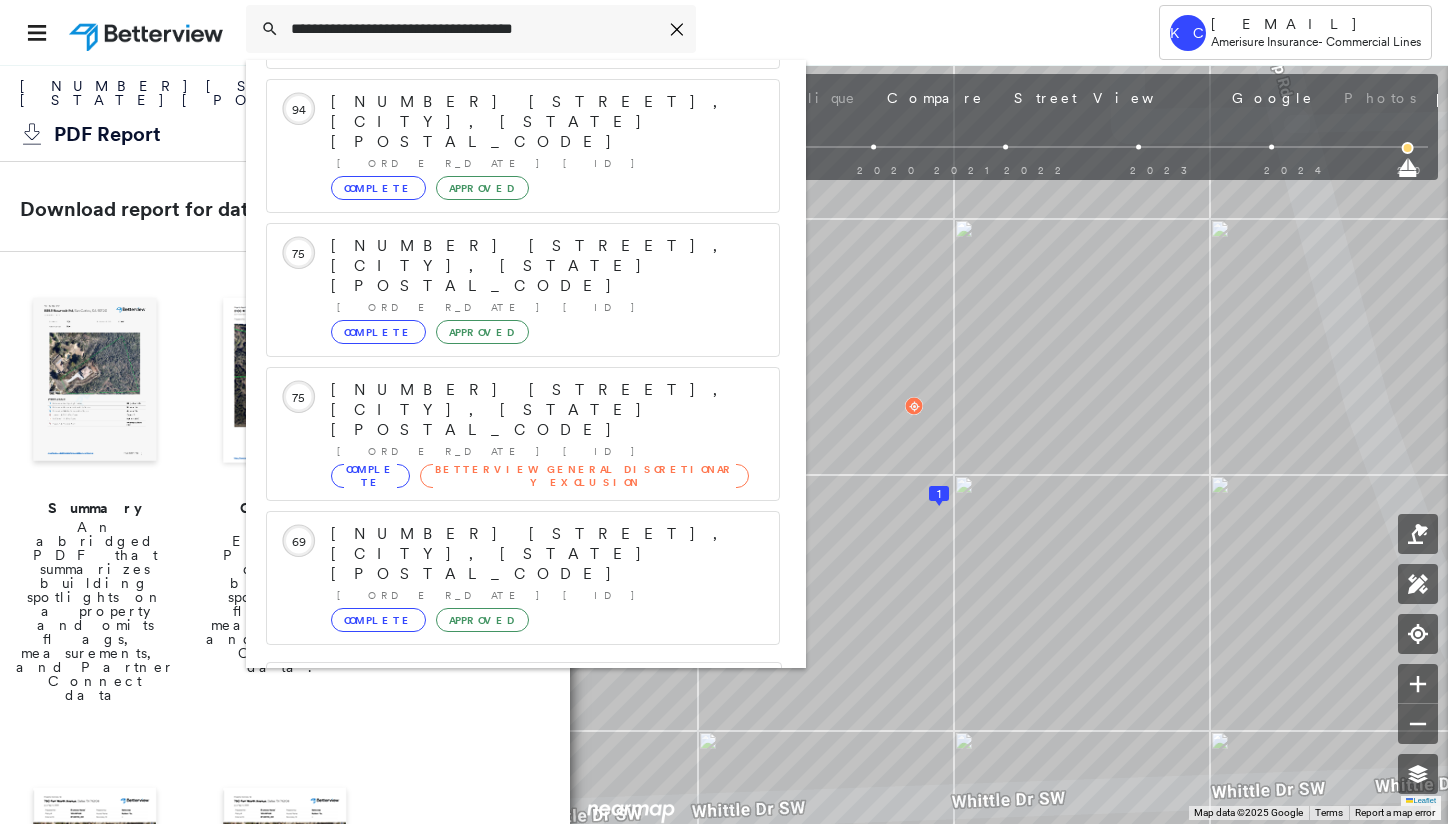 click on "[NUMBER] [STREET], [CITY], [STATE] [POSTAL_CODE]" at bounding box center [501, 833] 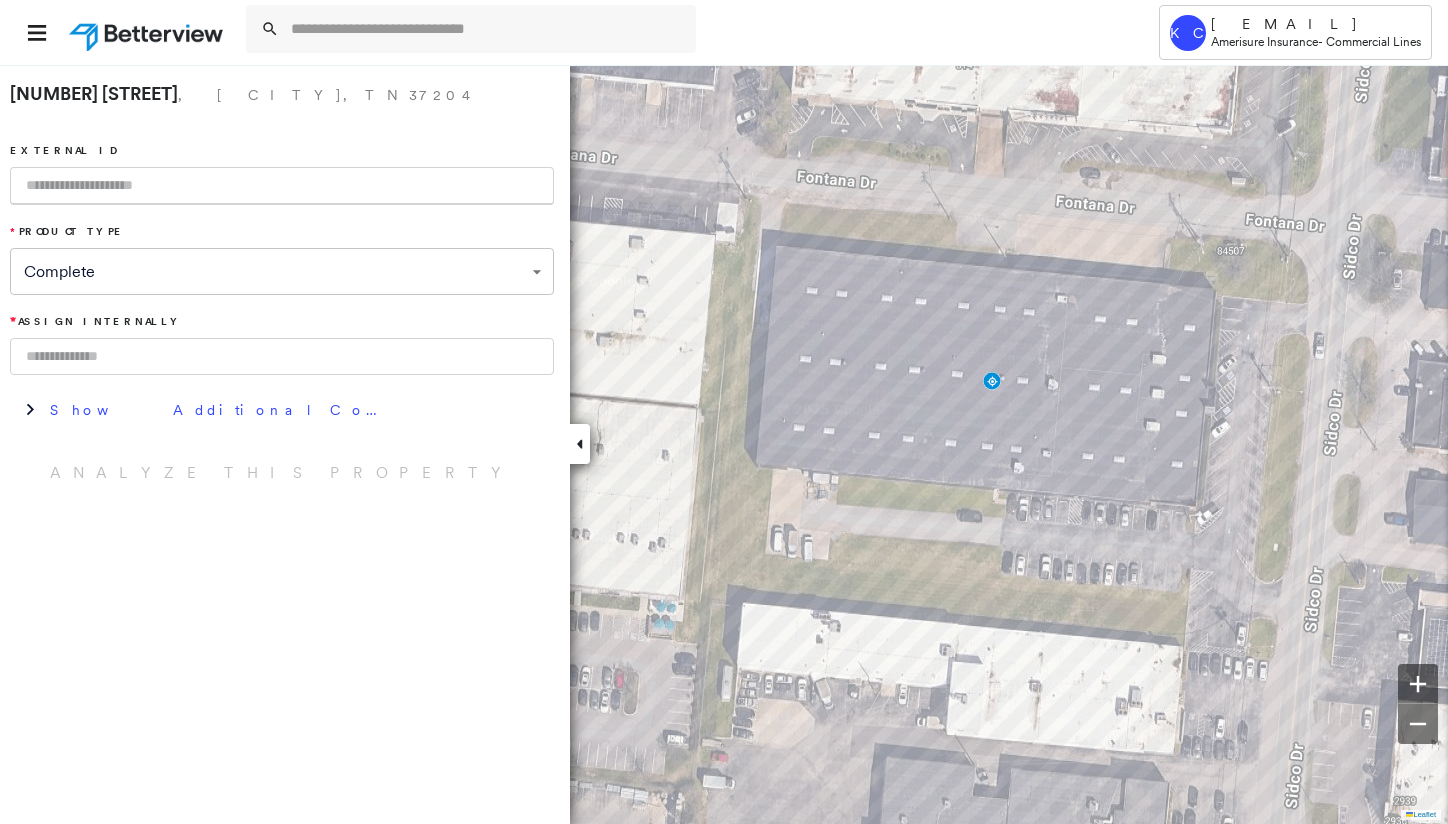 click at bounding box center (282, 356) 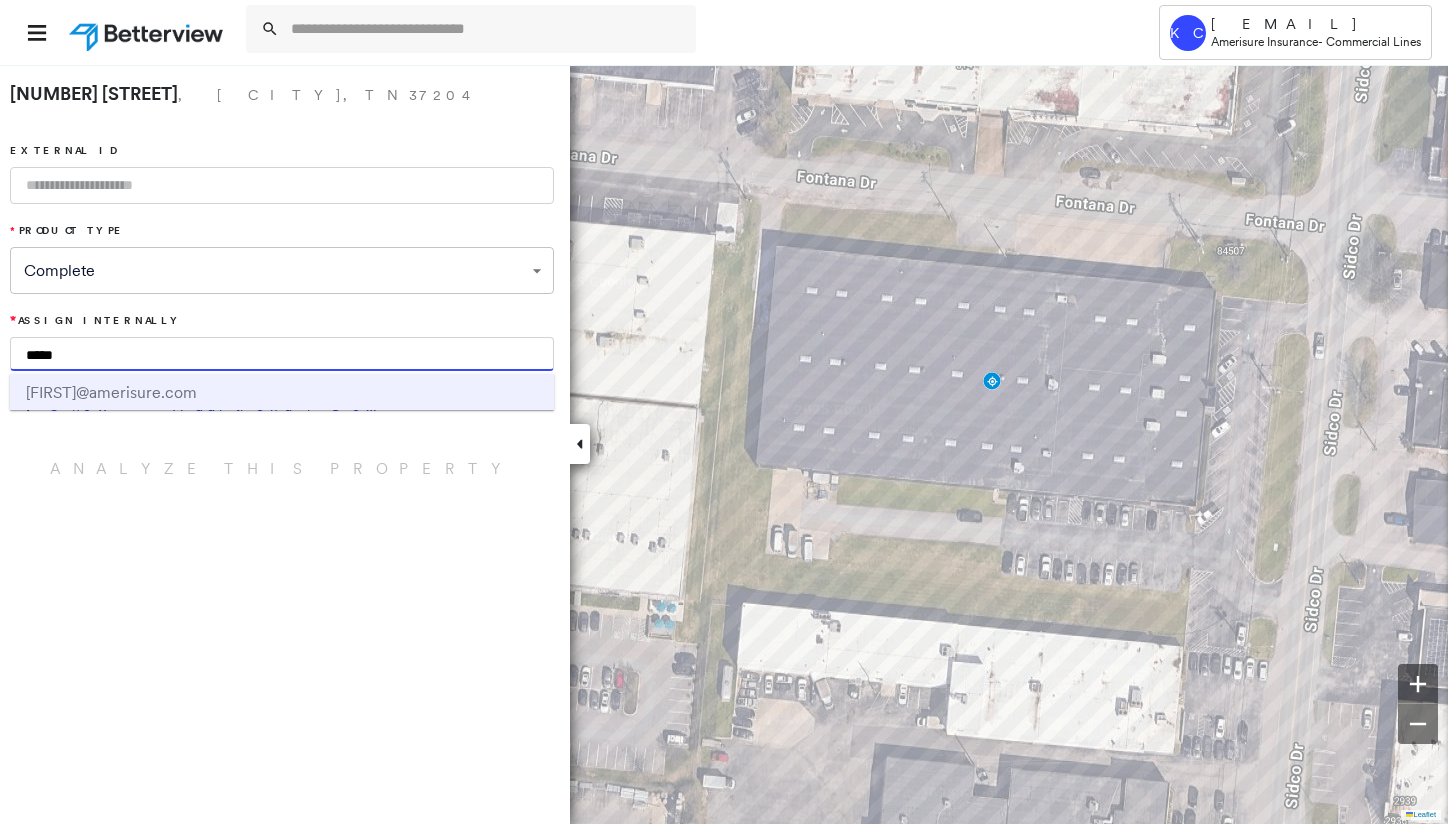 type on "*****" 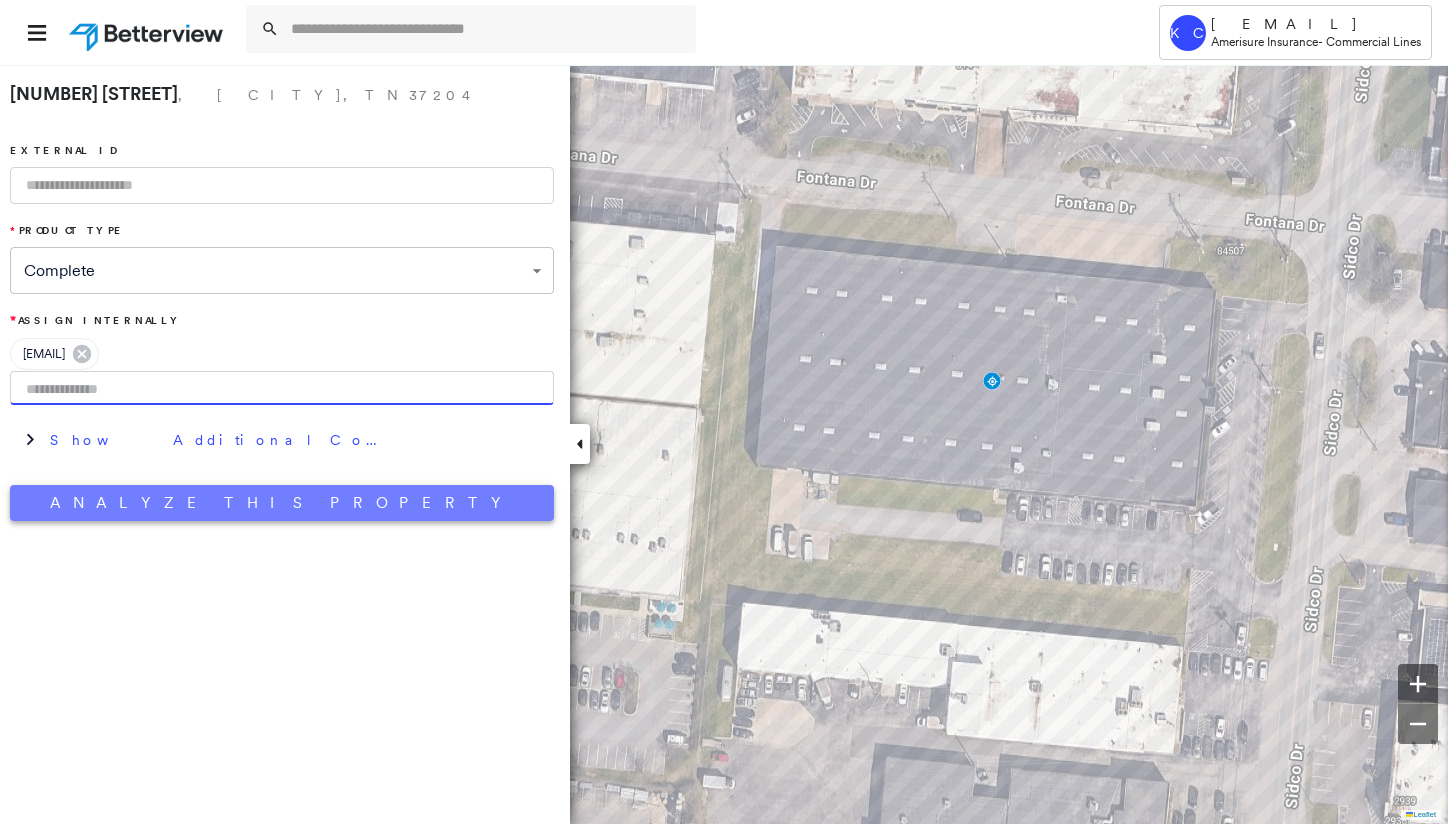 click on "Analyze This Property" at bounding box center [282, 503] 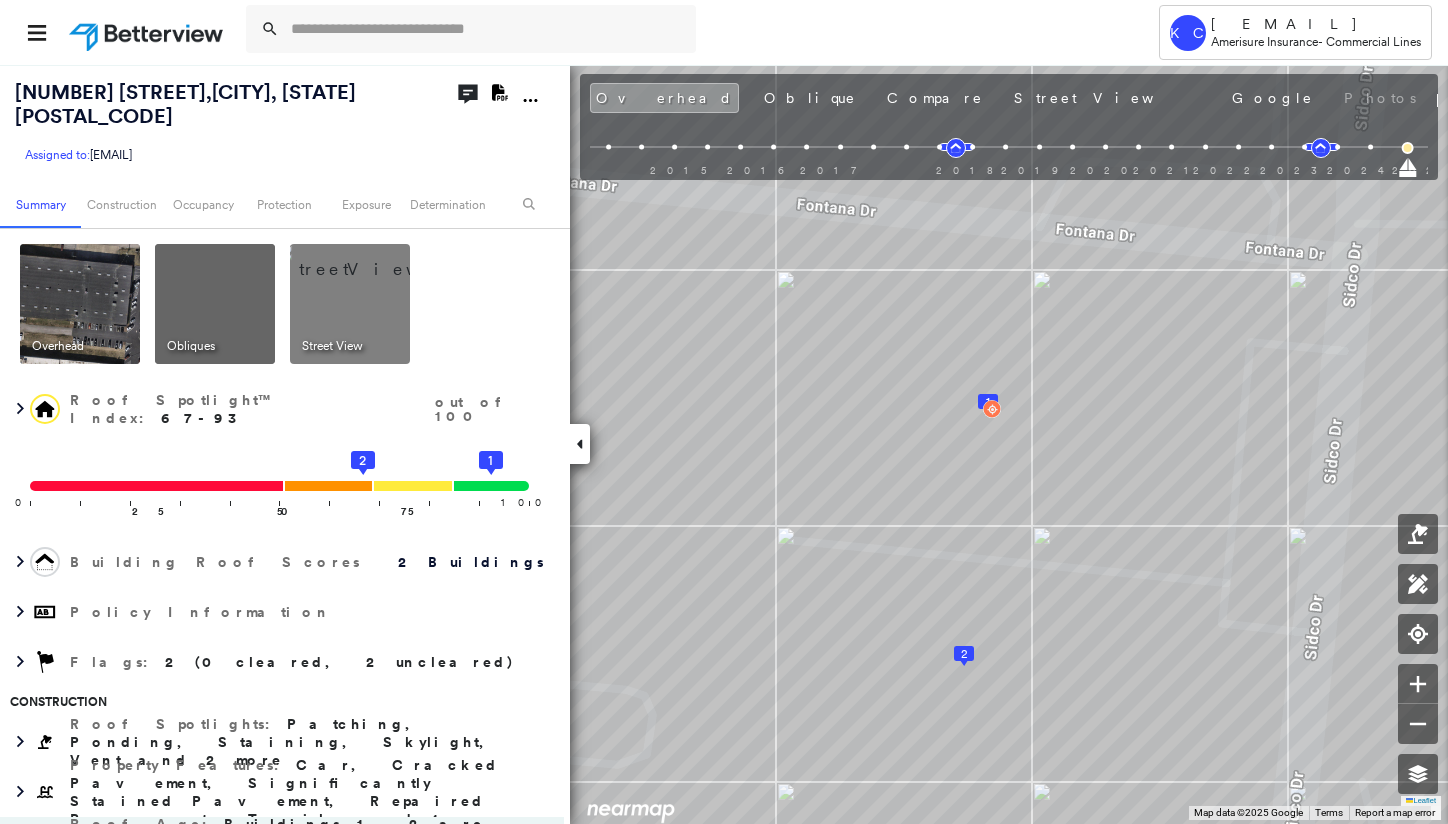 click 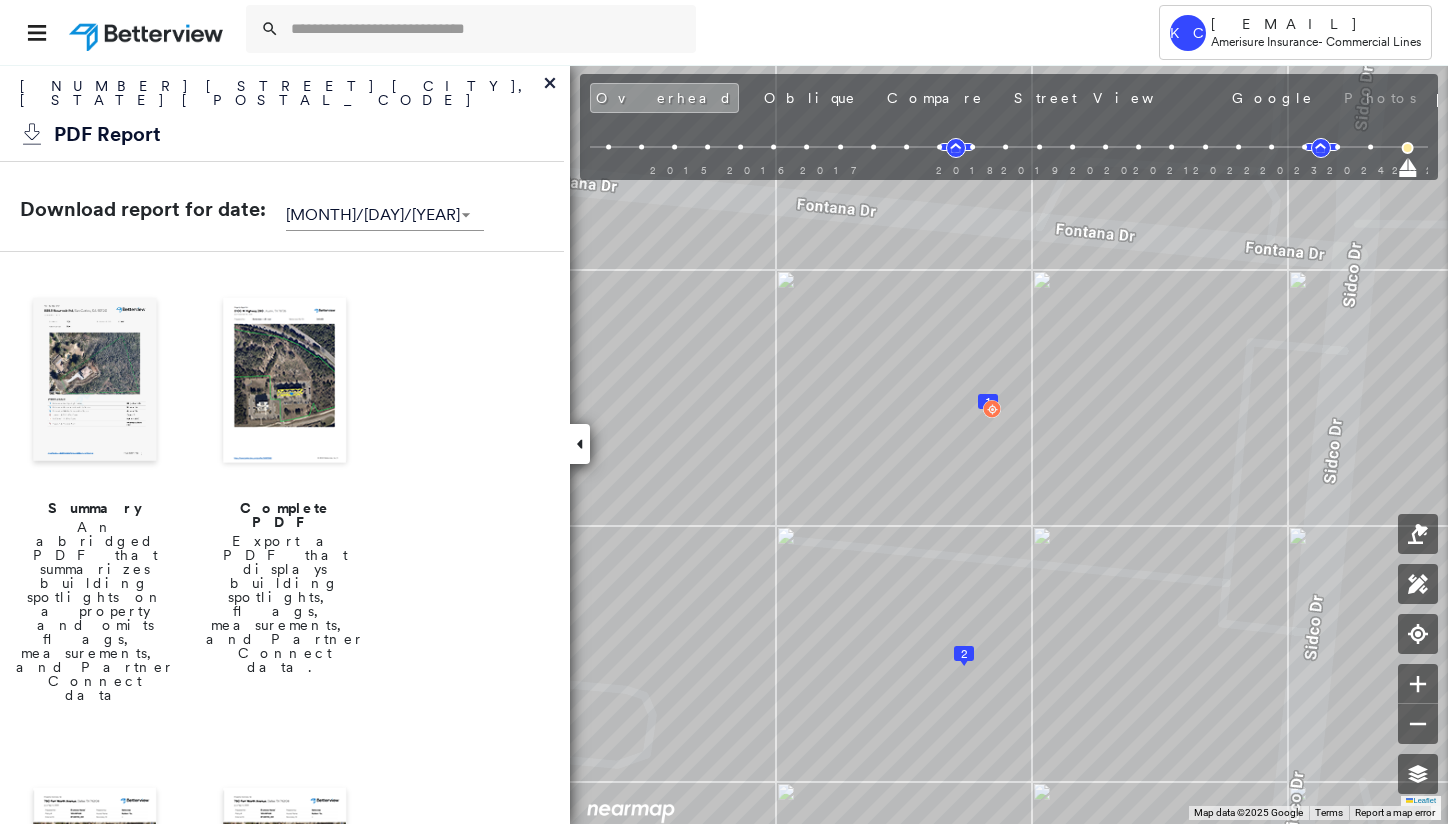 click at bounding box center [285, 382] 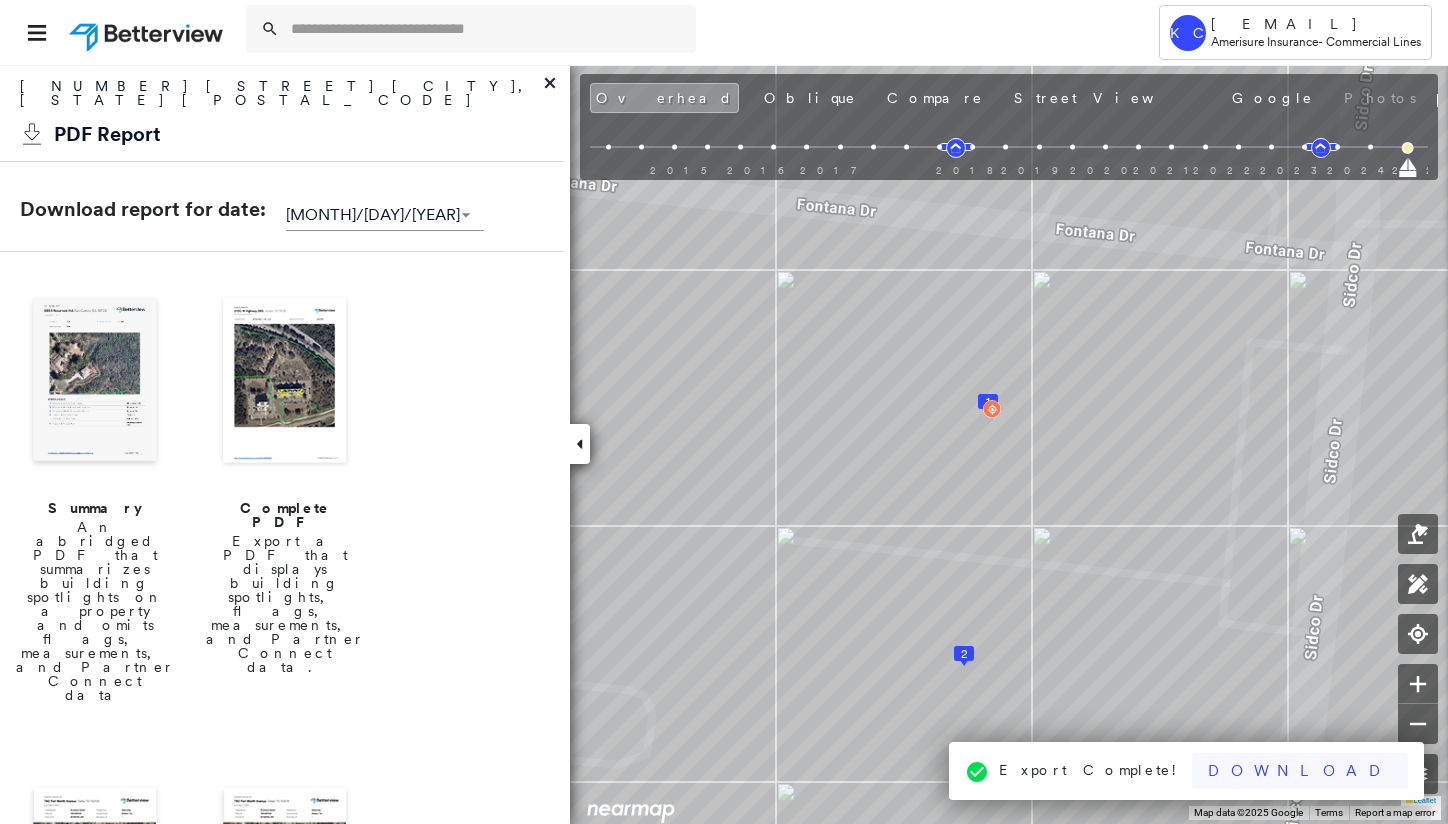 click on "Download" at bounding box center [1300, 771] 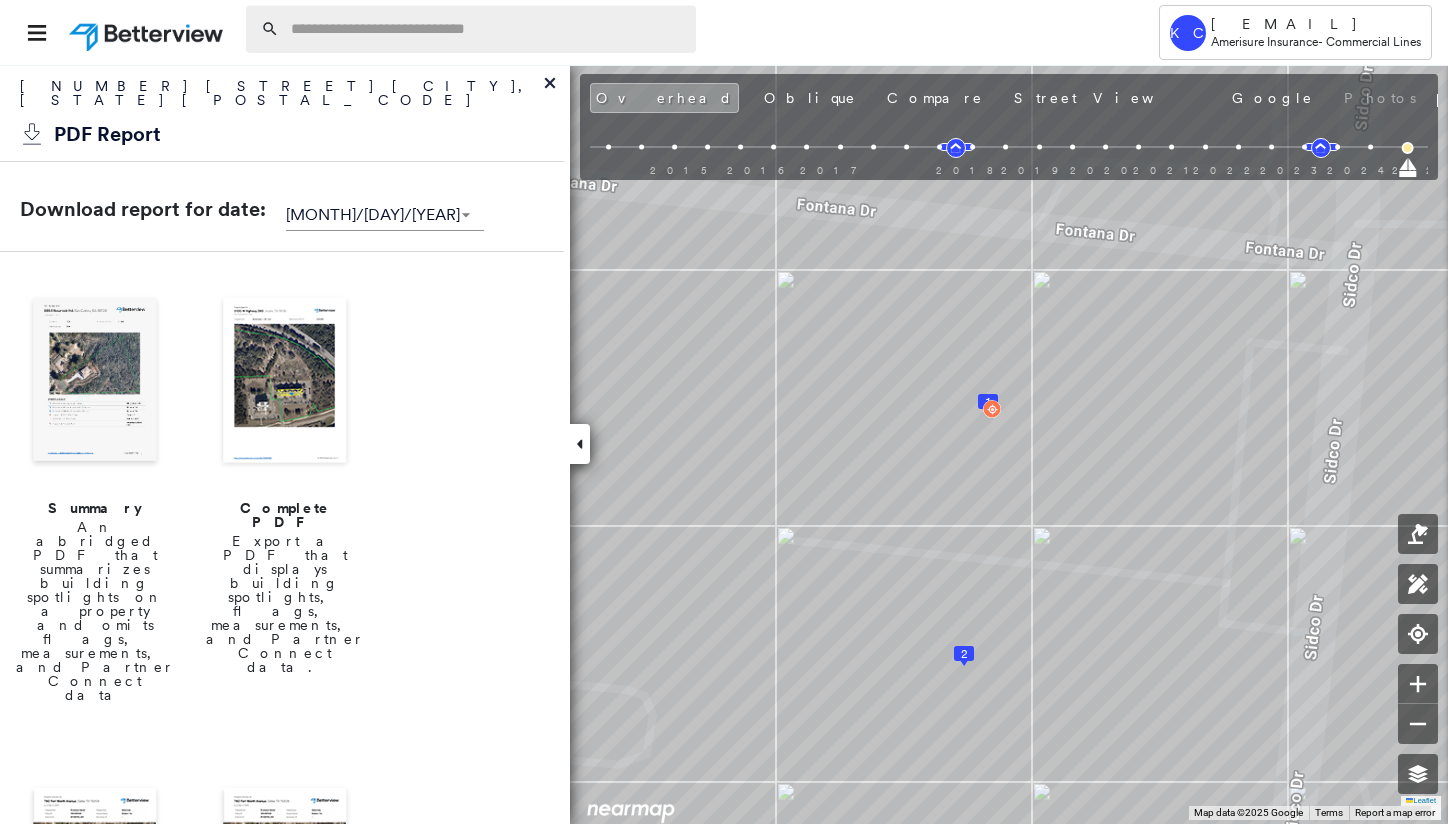 click at bounding box center [487, 29] 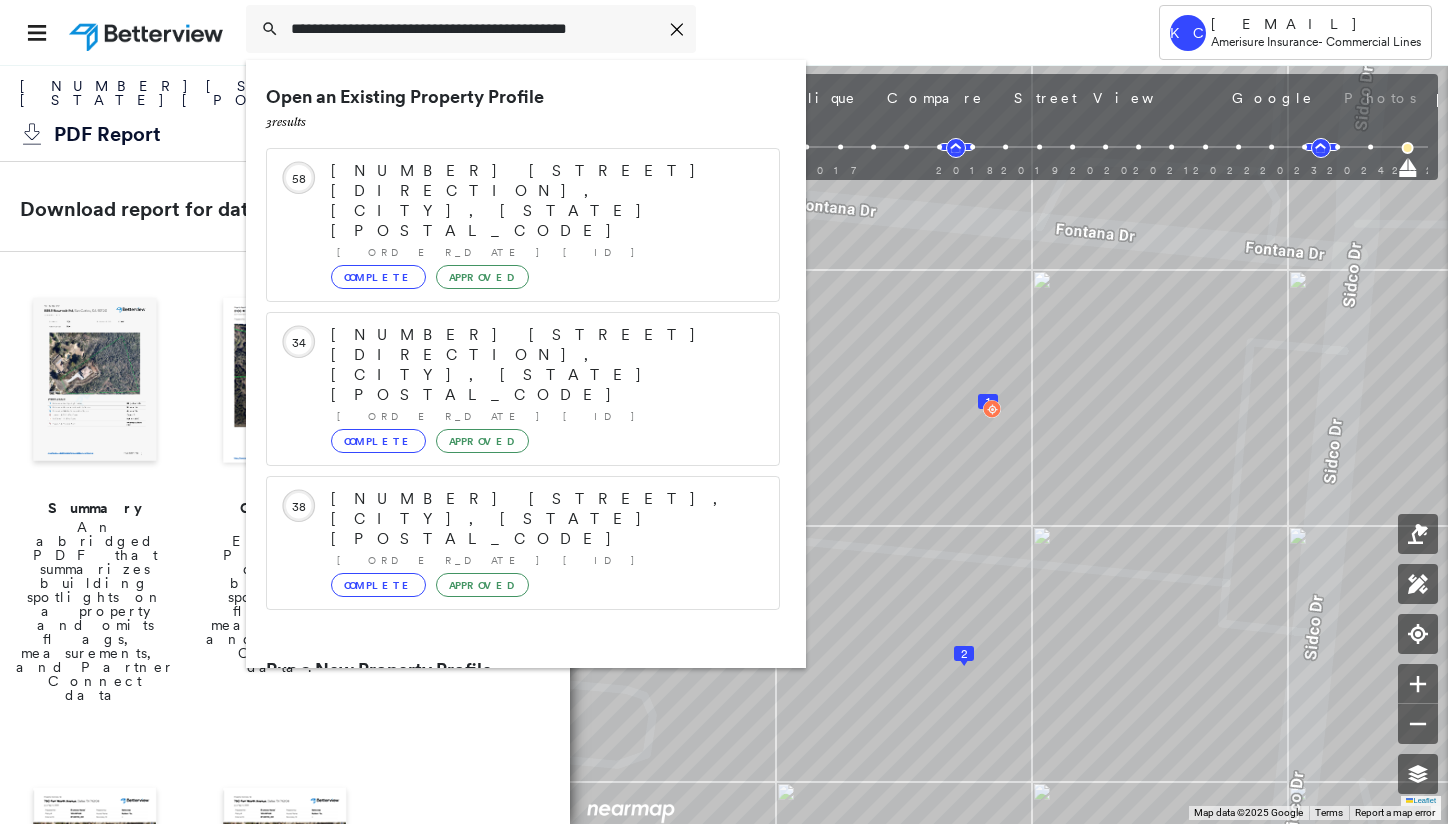 type on "**********" 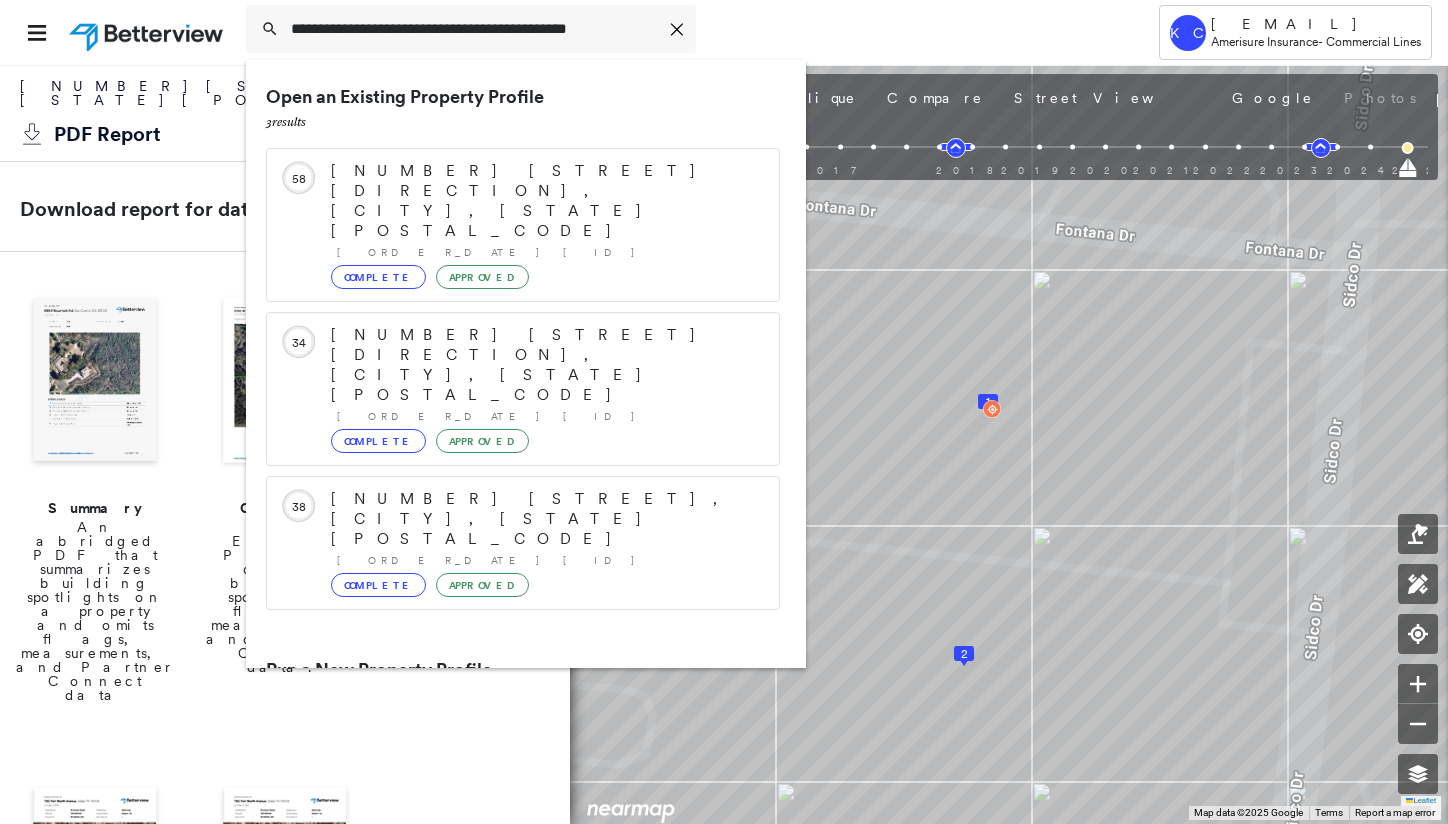 click on "[NUMBER] [STREET] [DIRECTION], [CITY], [STATE] [POSTAL_CODE]" at bounding box center (501, 756) 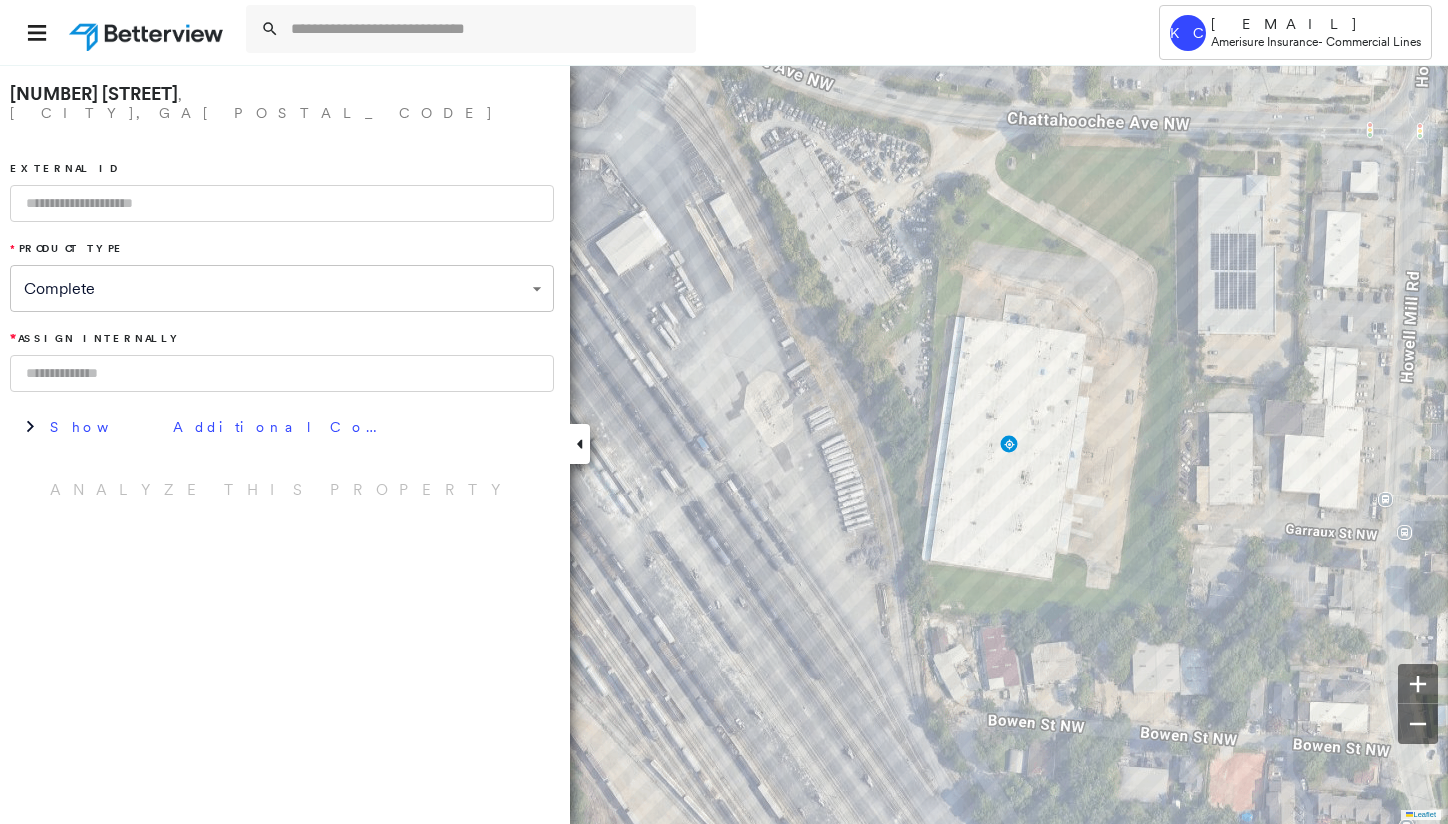 click on "* Assign Internally" at bounding box center (282, 362) 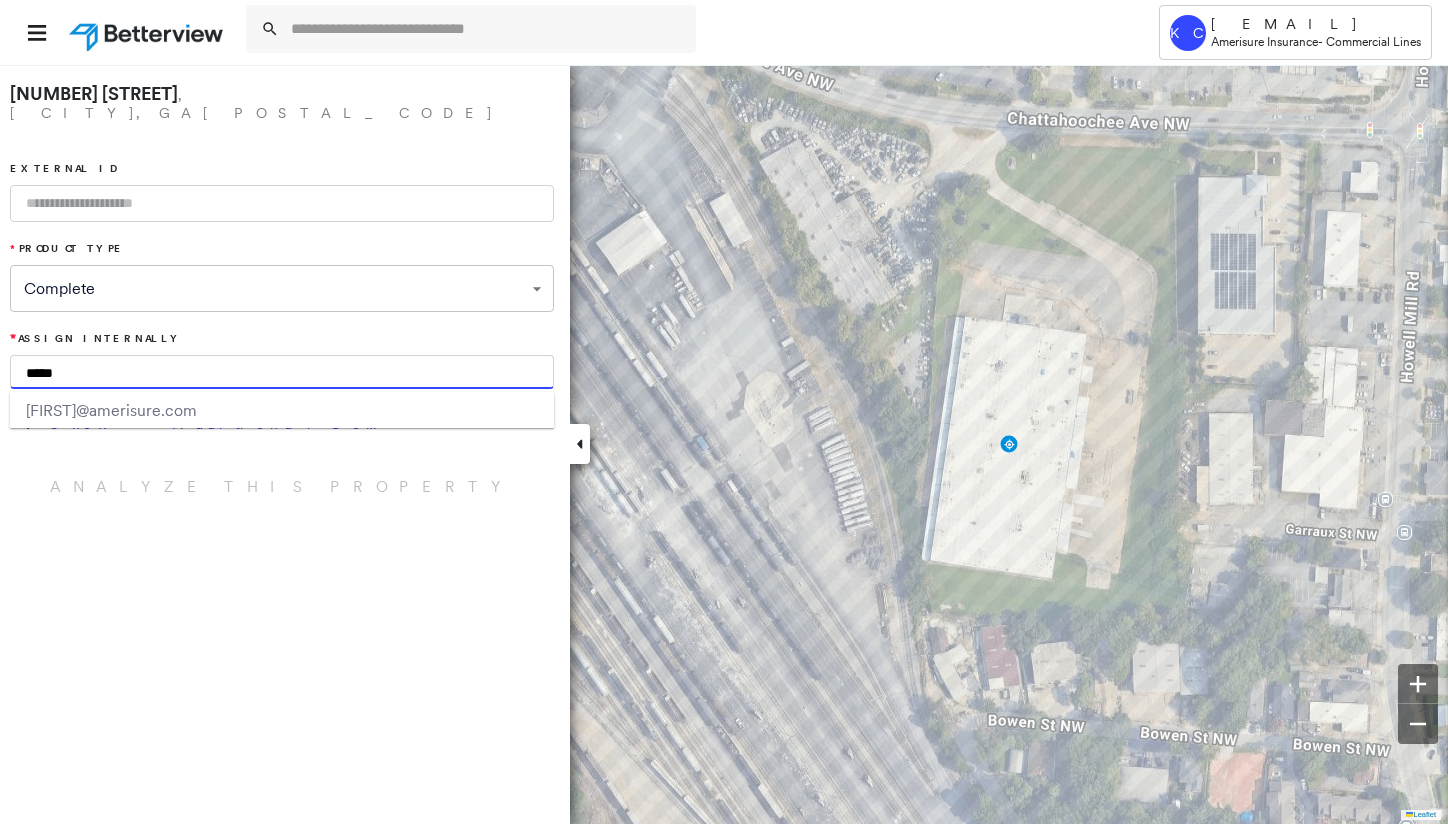 type on "*****" 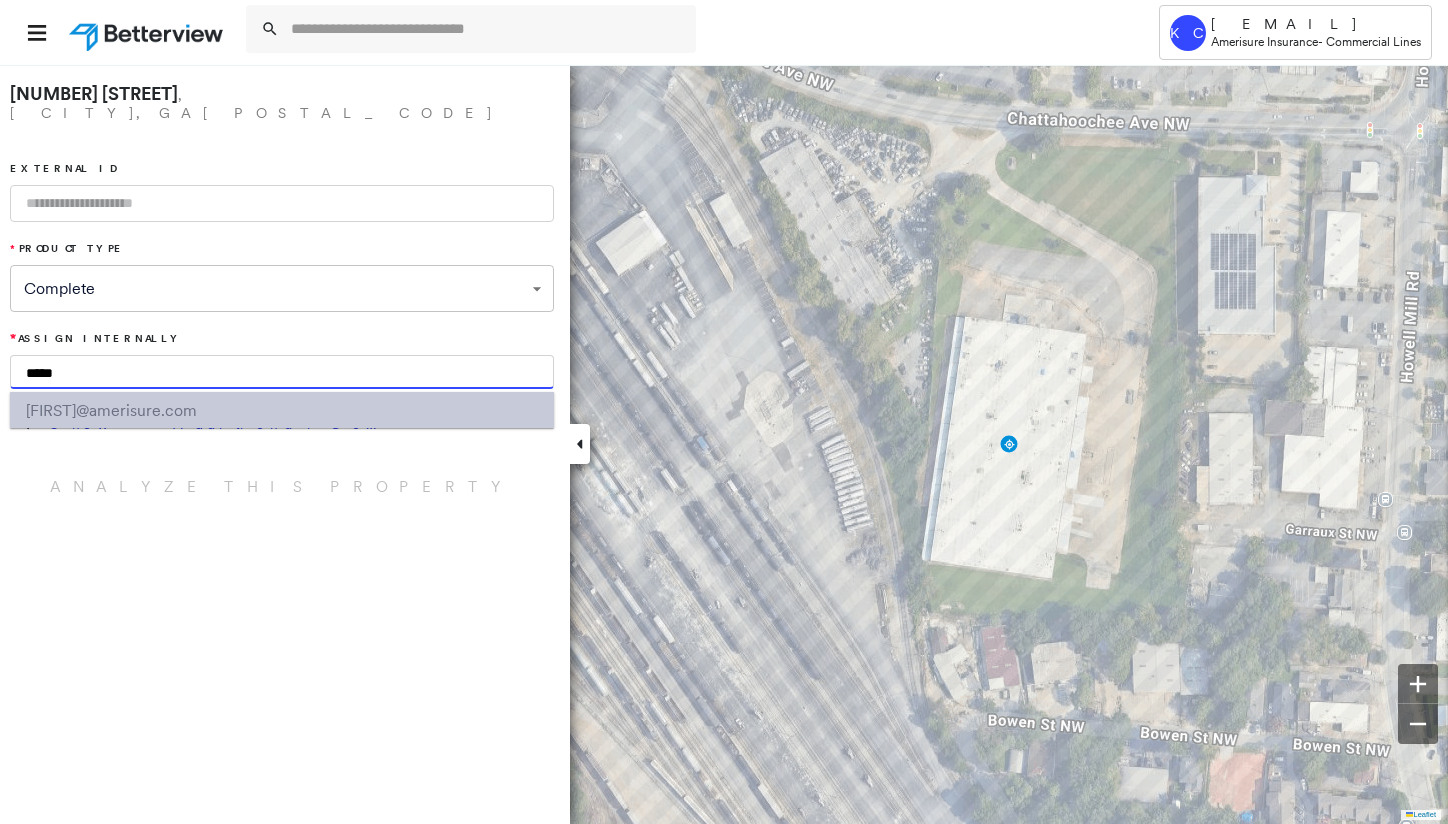 click on "[FIRST]" at bounding box center (51, 410) 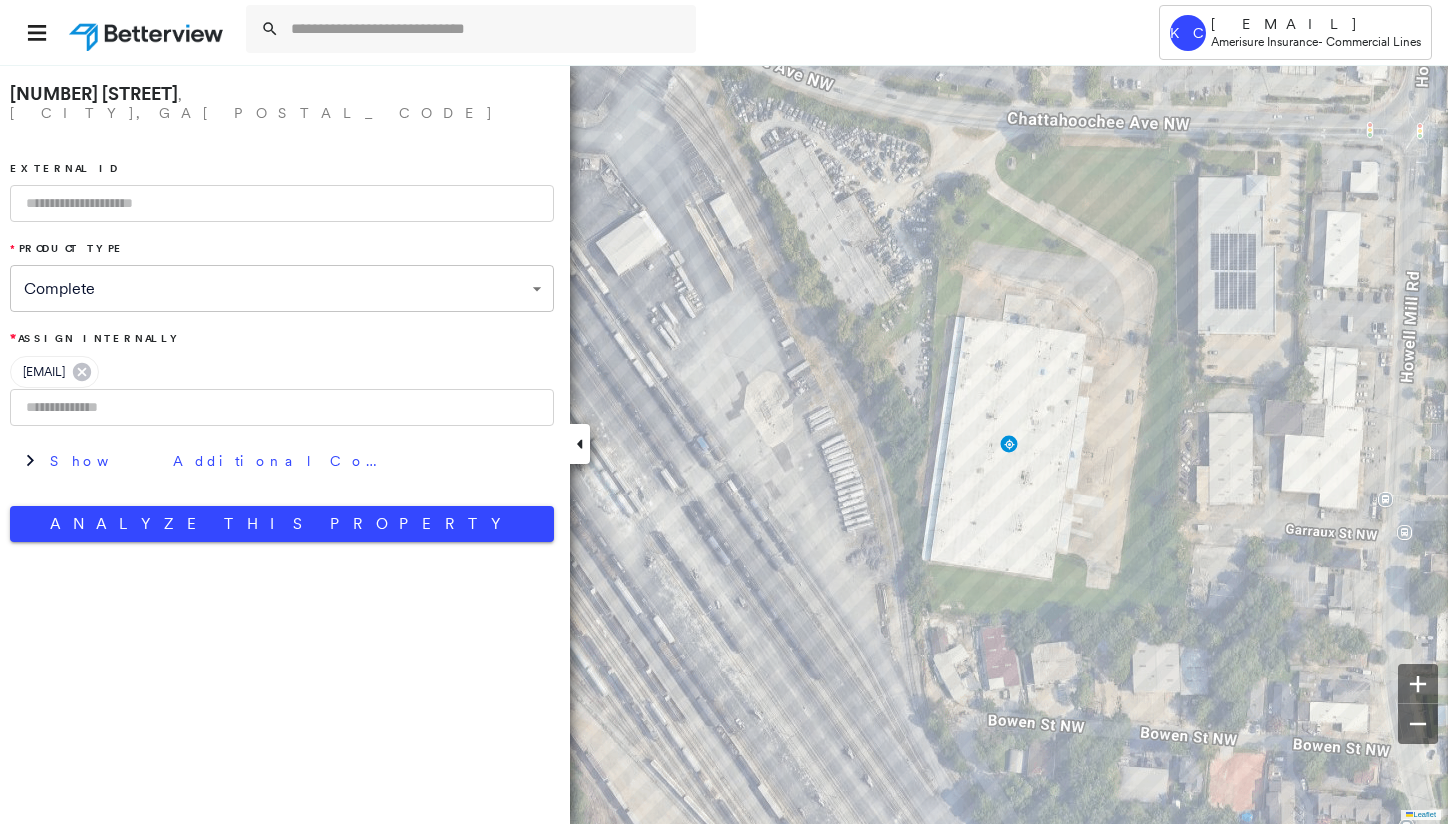 click on "[NUMBER] [STREET], [CITY], [STATE] [POSTAL_CODE] [EXTERNAL_ID] [PRODUCT_TYPE] [COMPANY_DATA] [EMAIL] [PROPERTY]" at bounding box center (282, 308) 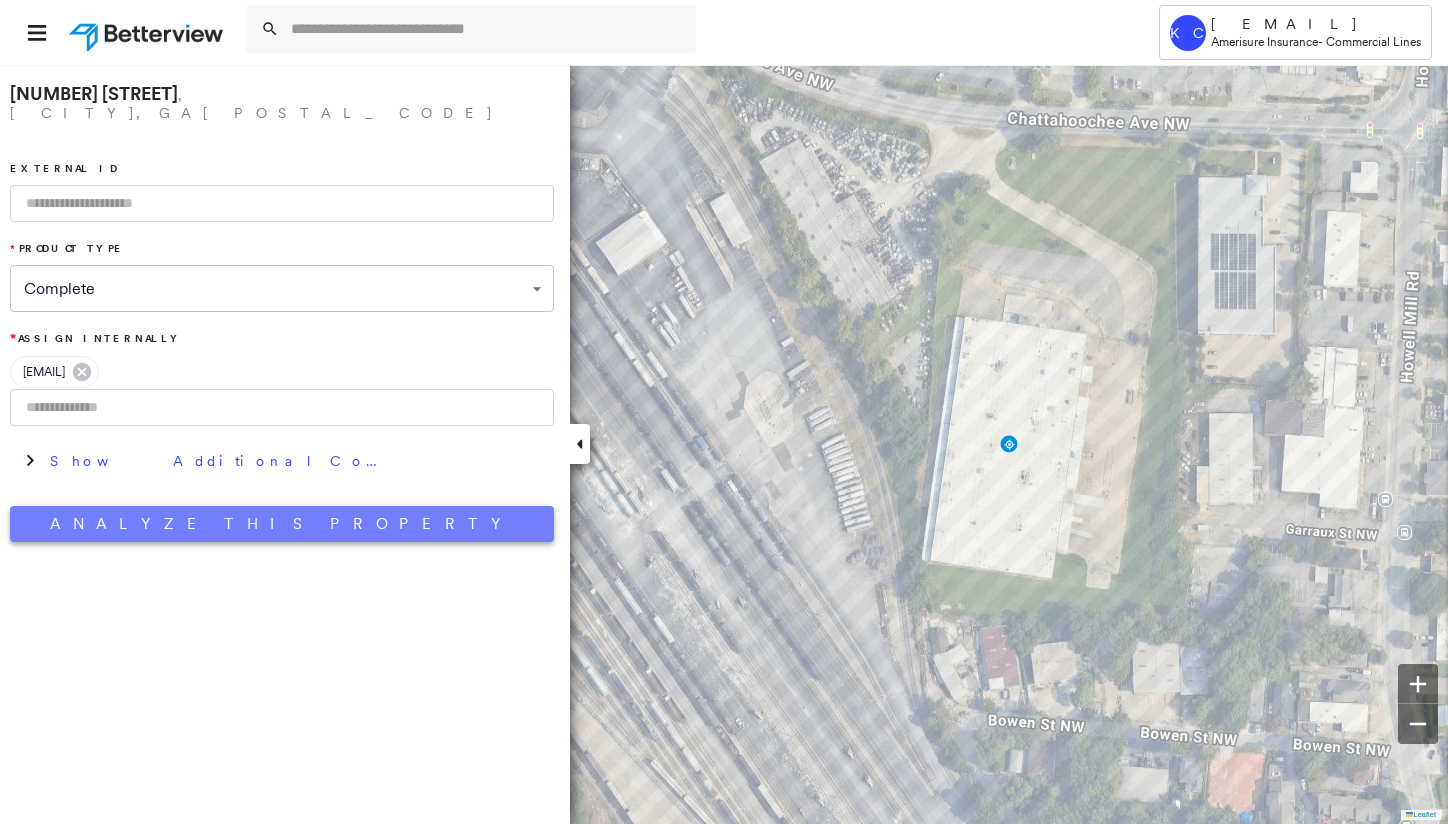 click on "Analyze This Property" at bounding box center (282, 524) 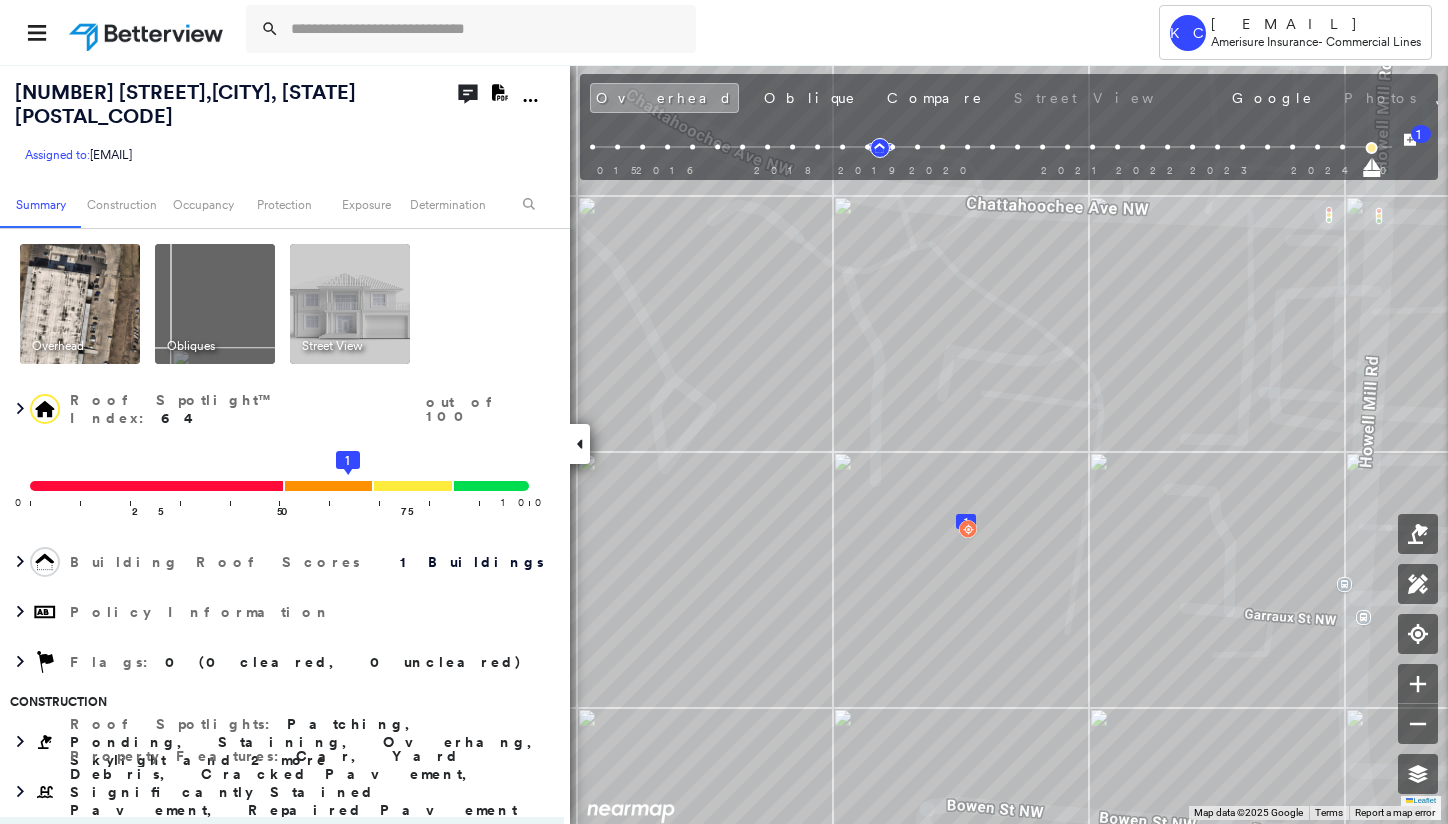 click 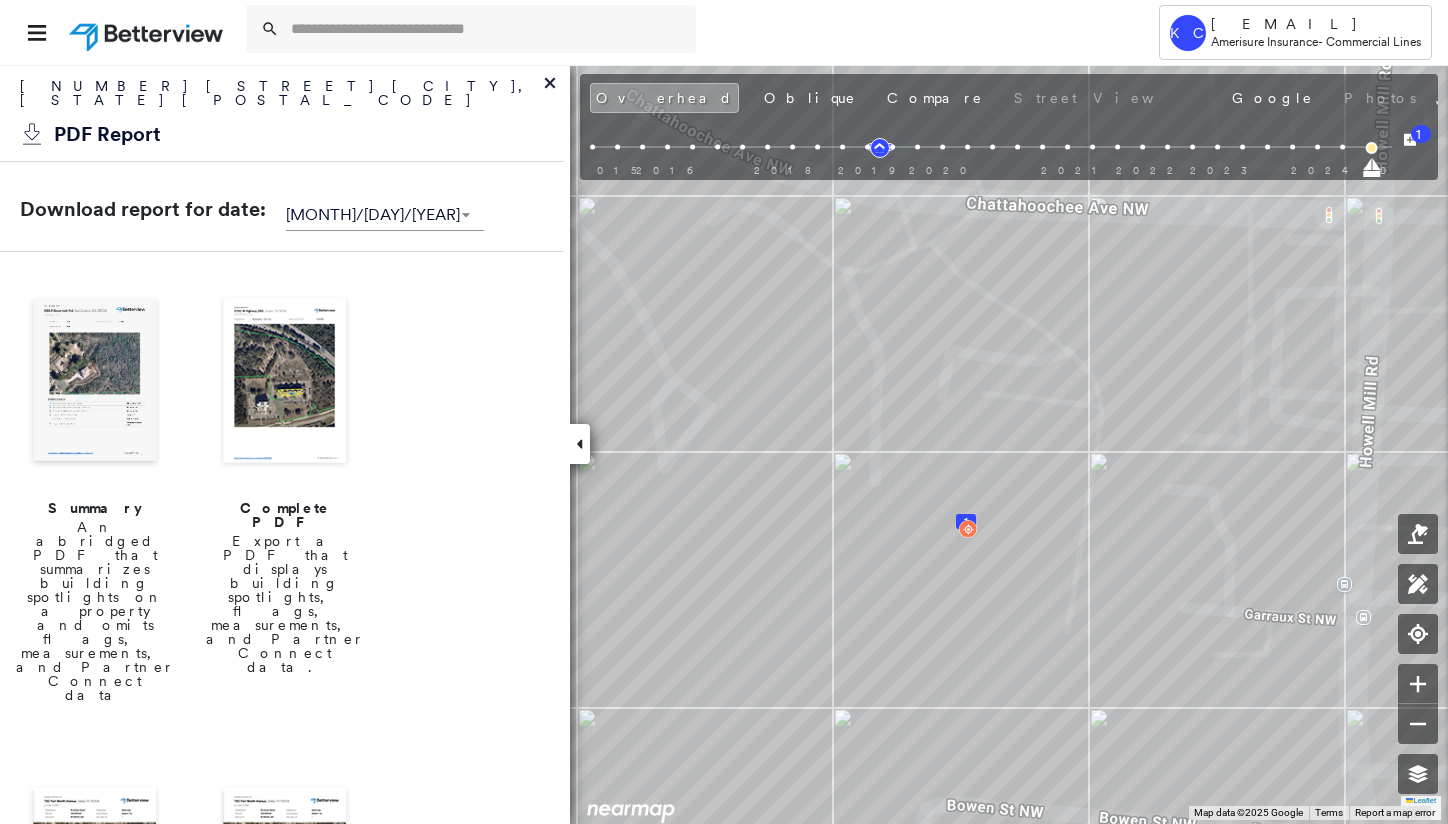 click at bounding box center [285, 382] 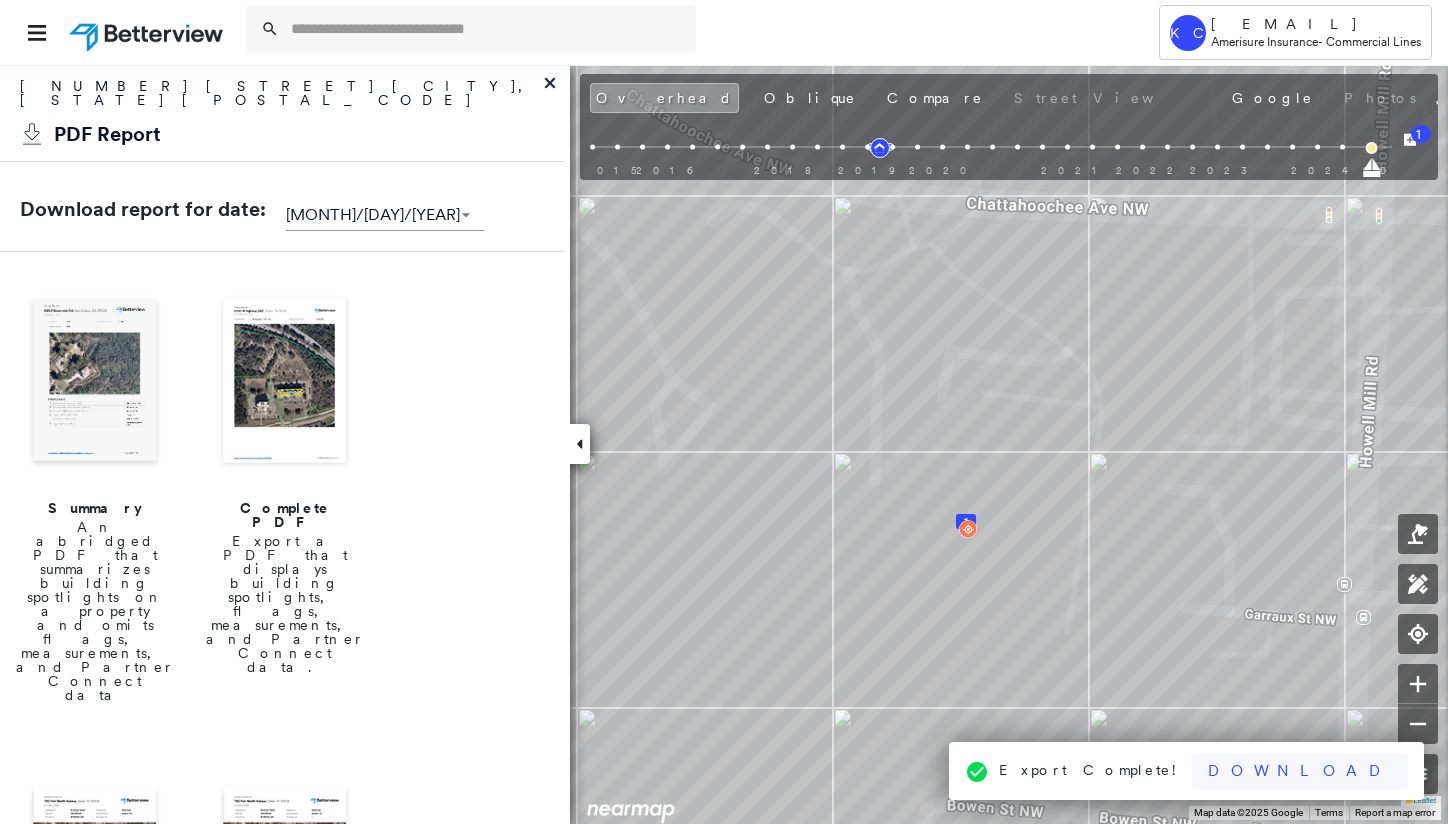 click on "Download" at bounding box center [1300, 771] 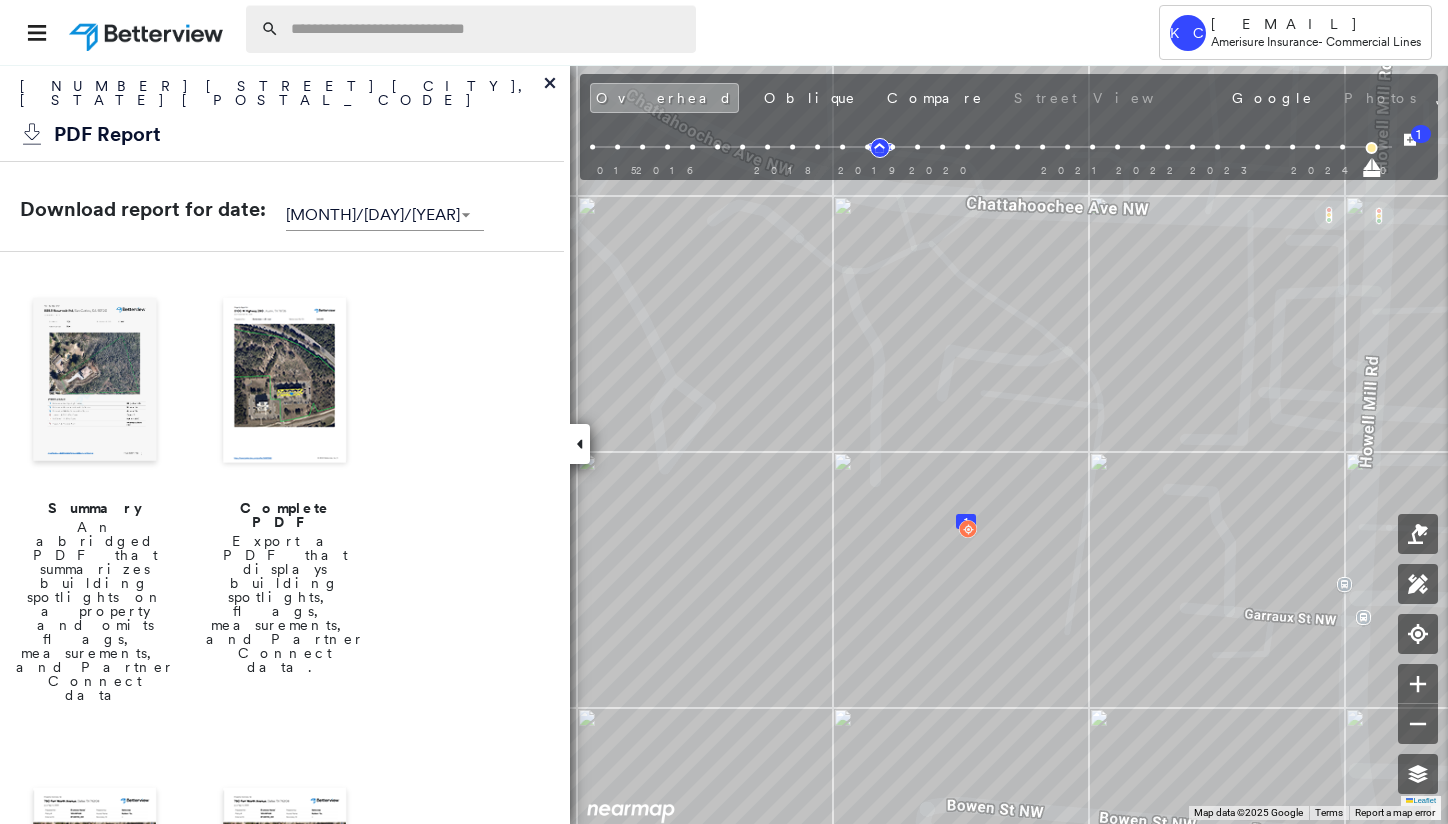 click at bounding box center (487, 29) 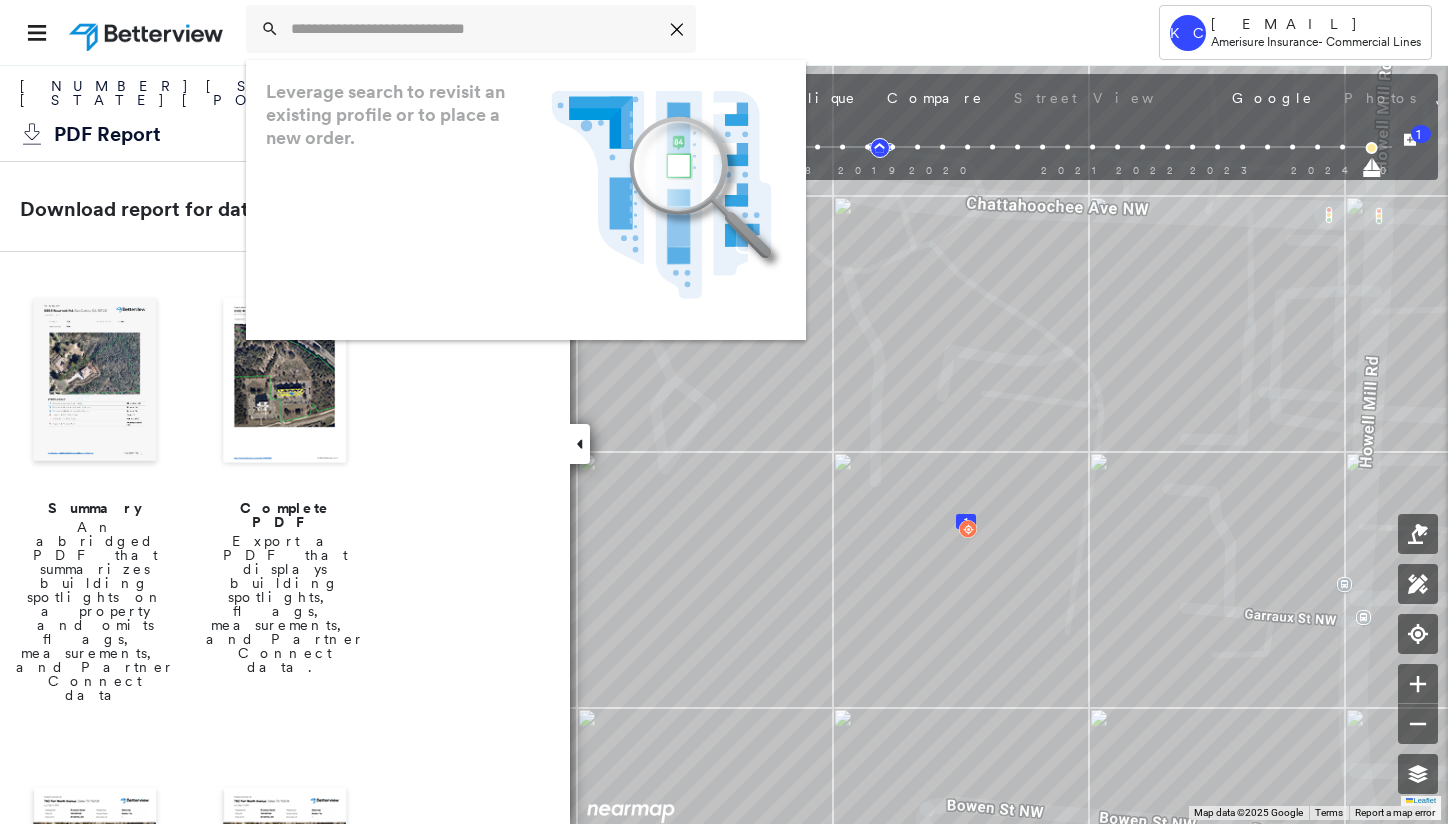 paste on "**********" 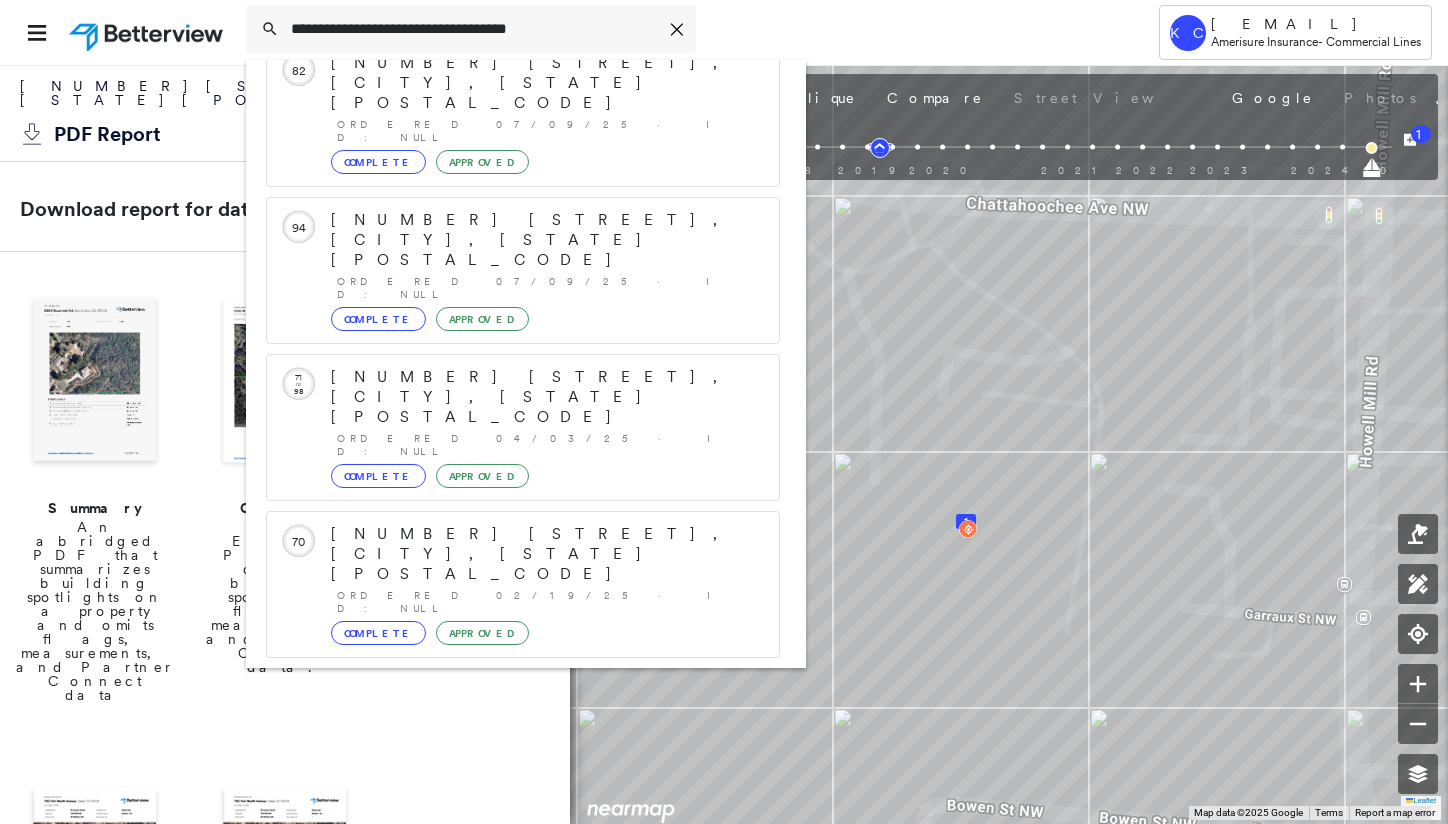 scroll, scrollTop: 213, scrollLeft: 0, axis: vertical 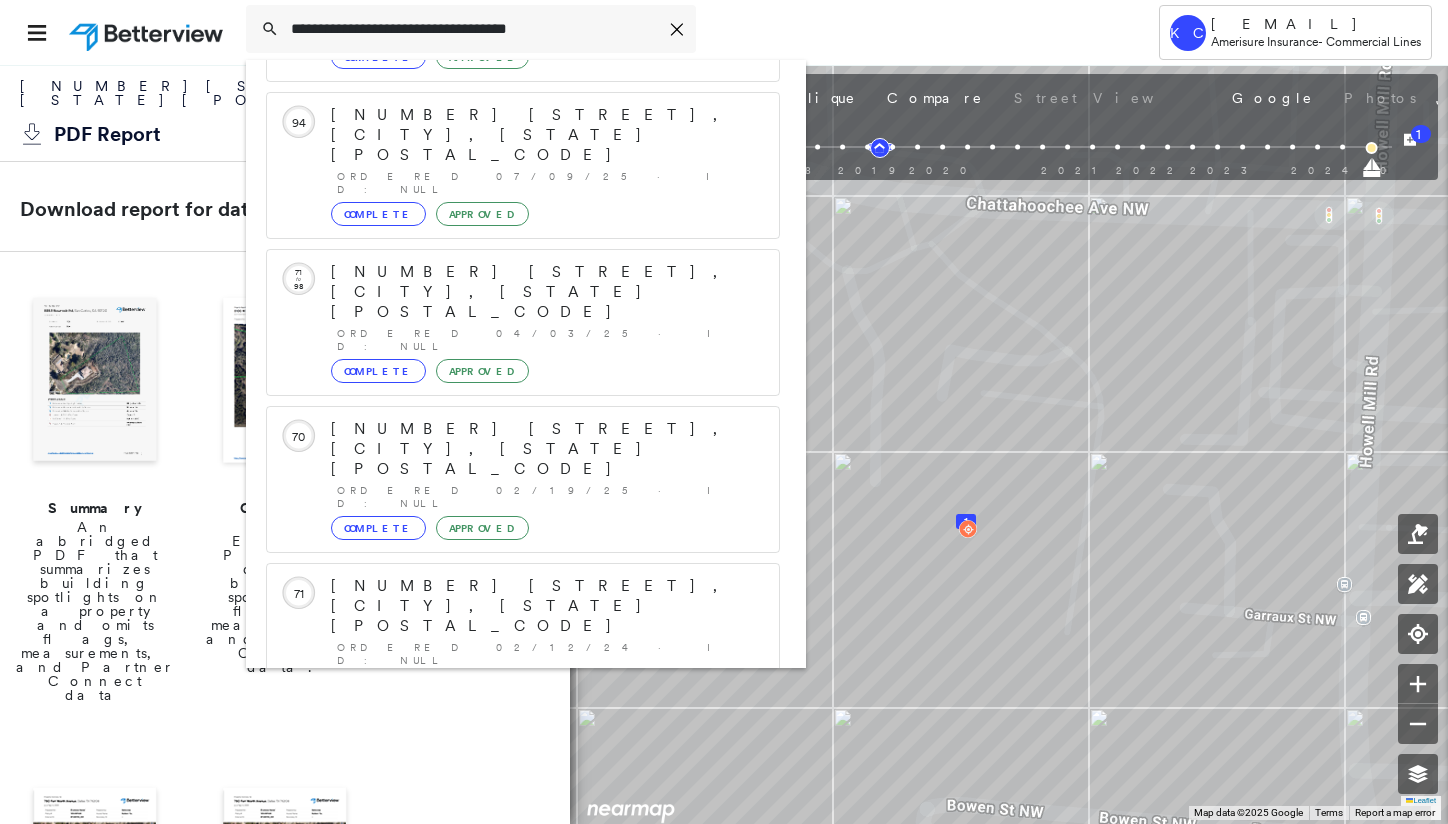 type on "**********" 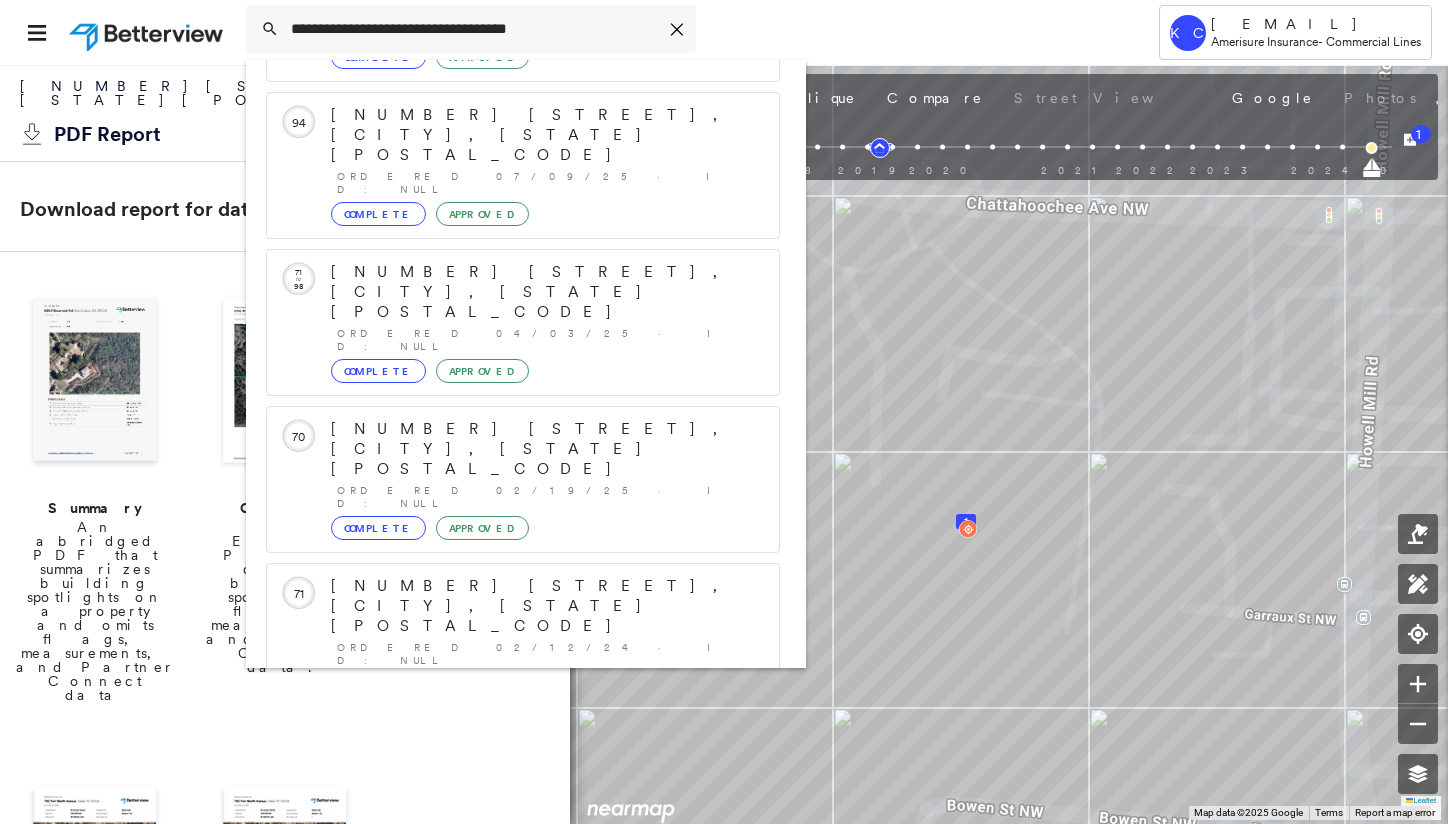 click on "[NUMBER] [STREET], [CITY], [STATE] [POSTAL_CODE]" at bounding box center [501, 898] 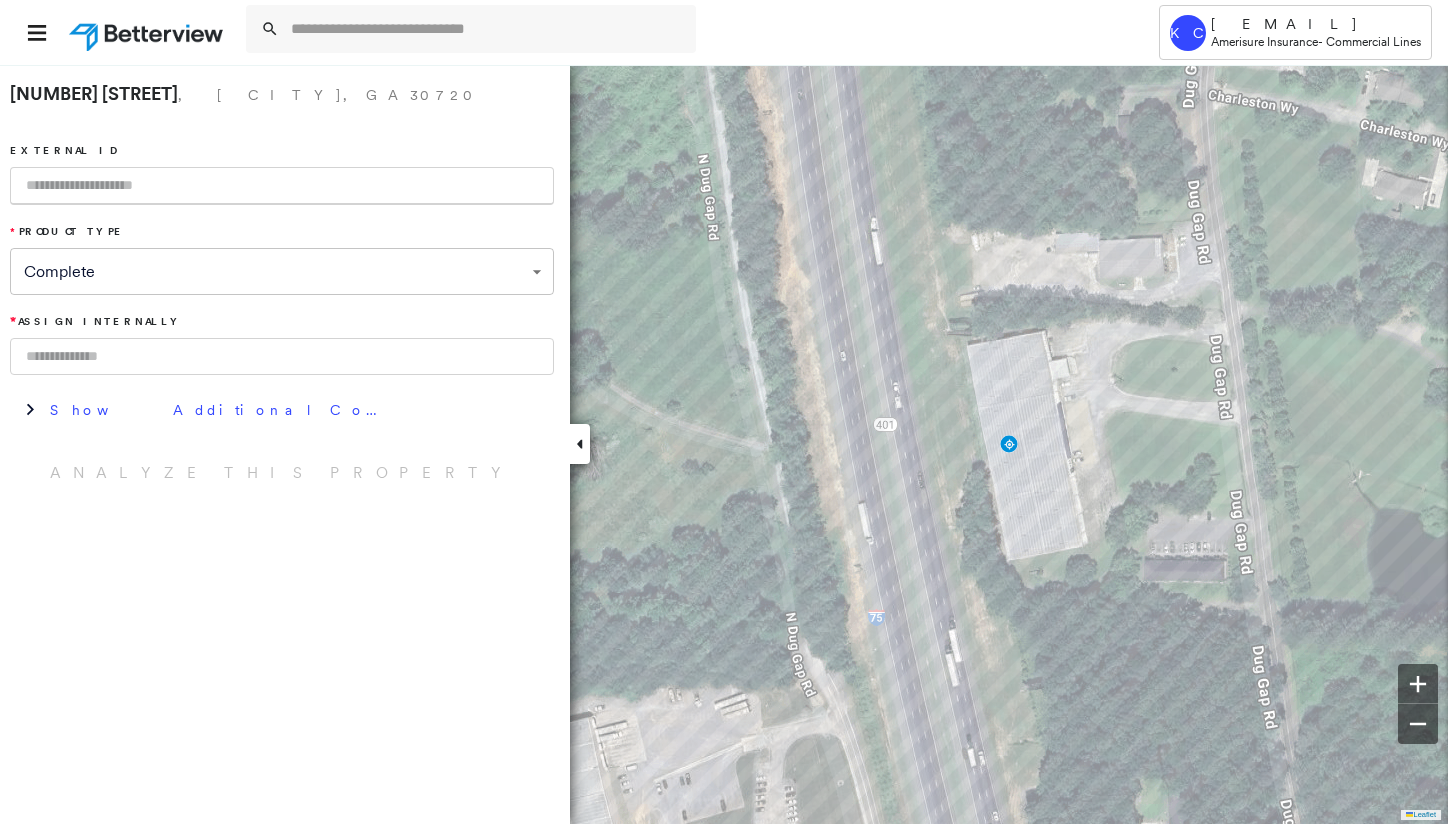 click at bounding box center (282, 356) 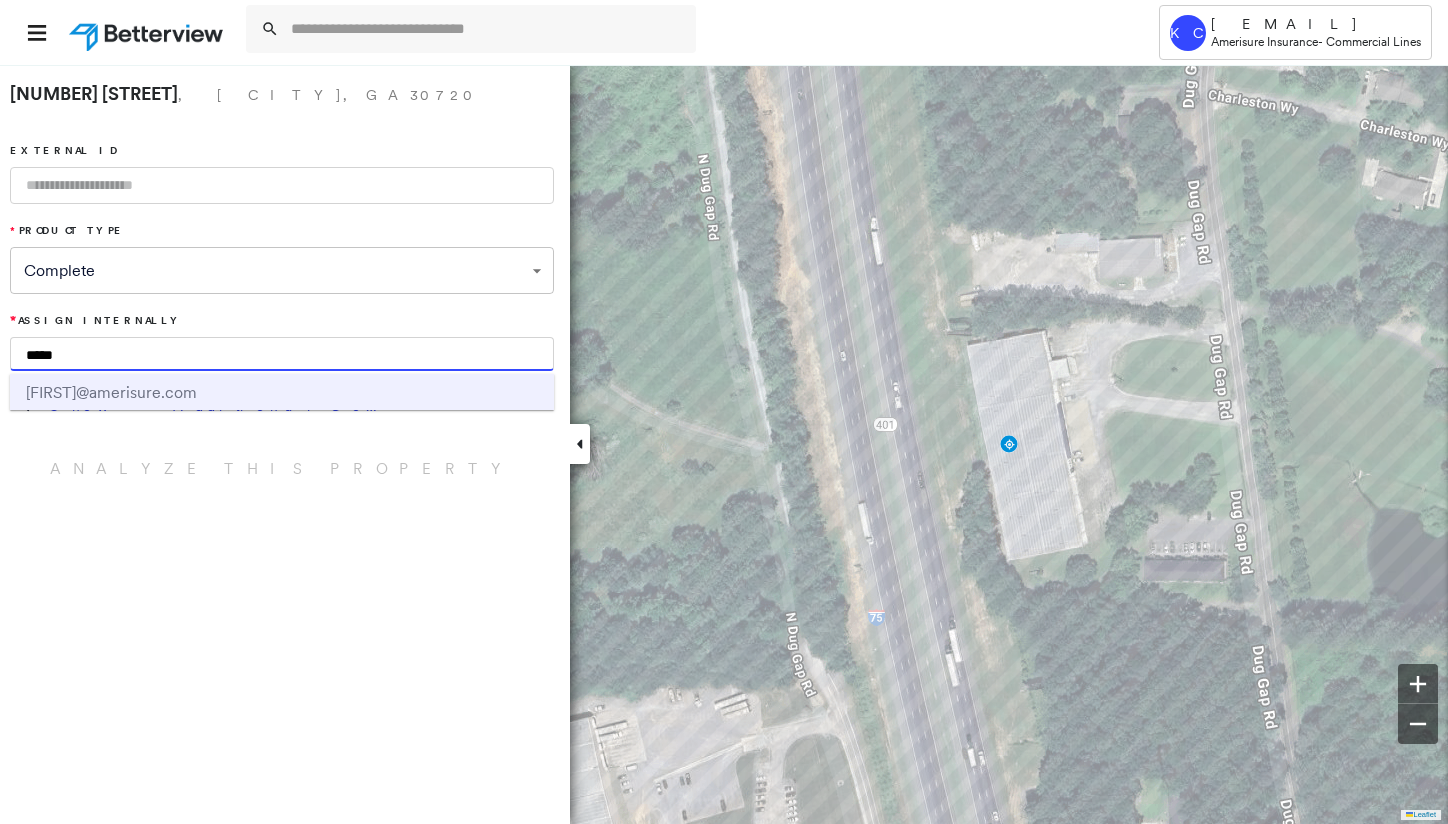 type on "*****" 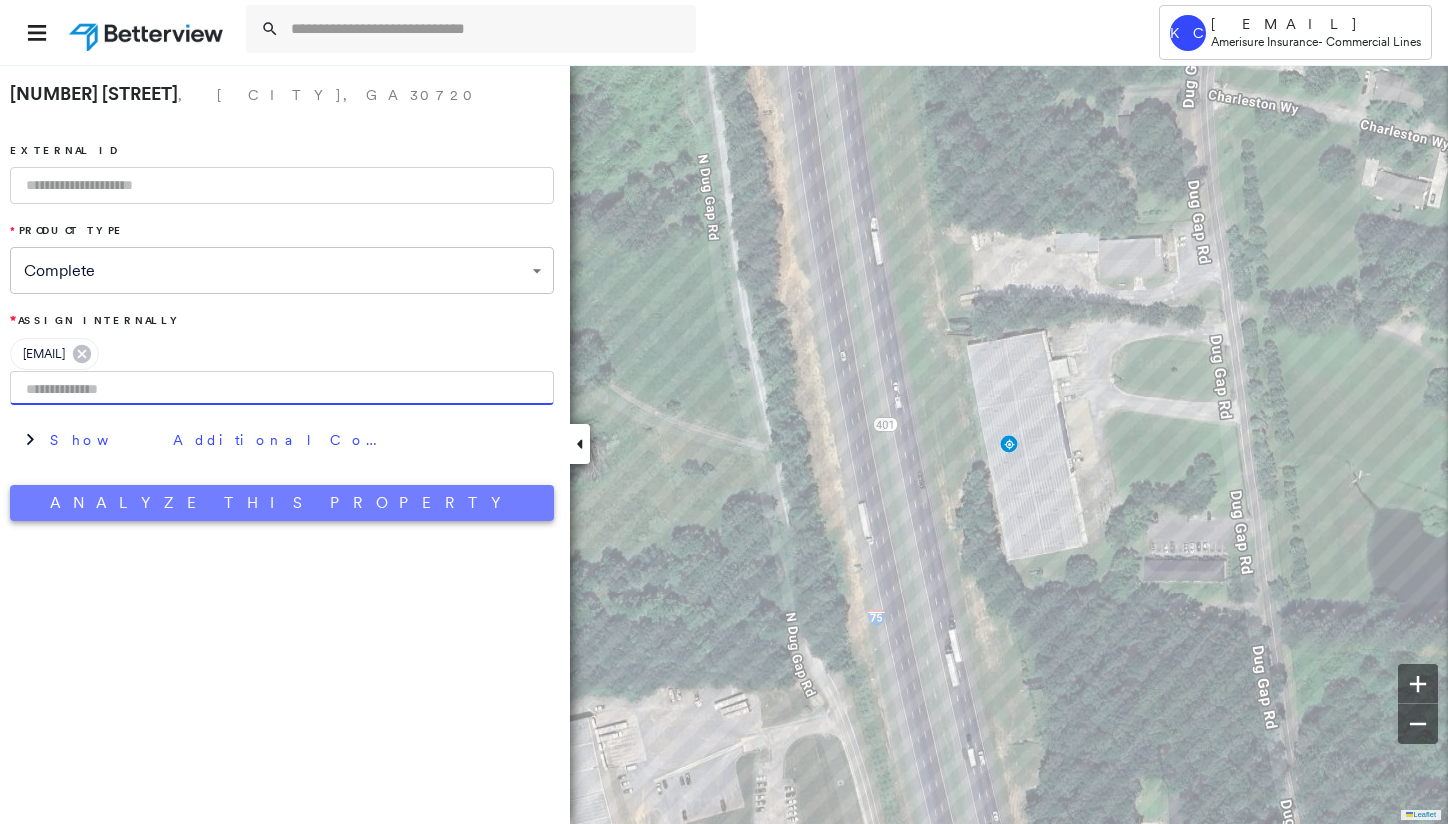 click on "Analyze This Property" at bounding box center (282, 503) 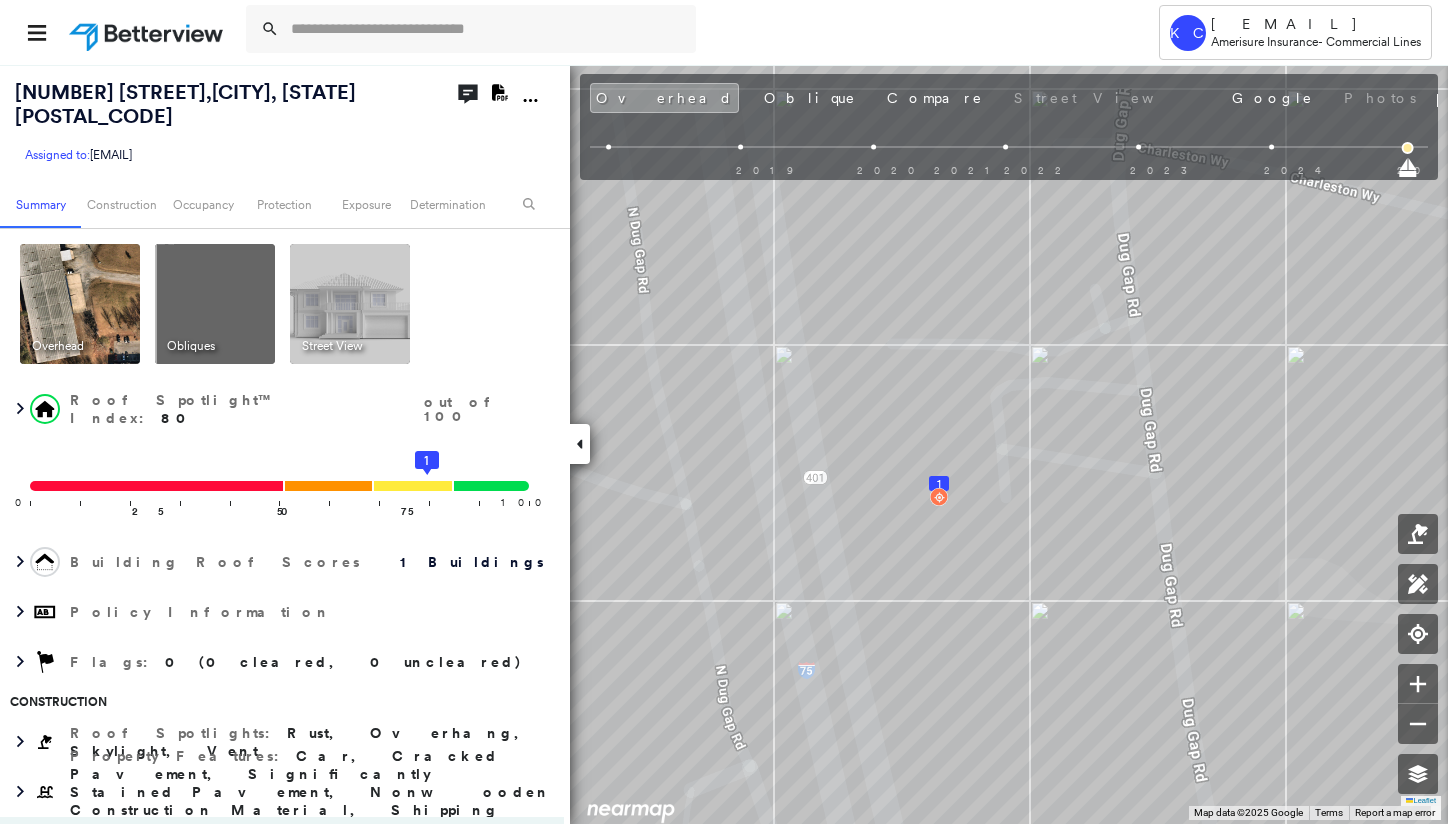 click on "Download PDF Report" 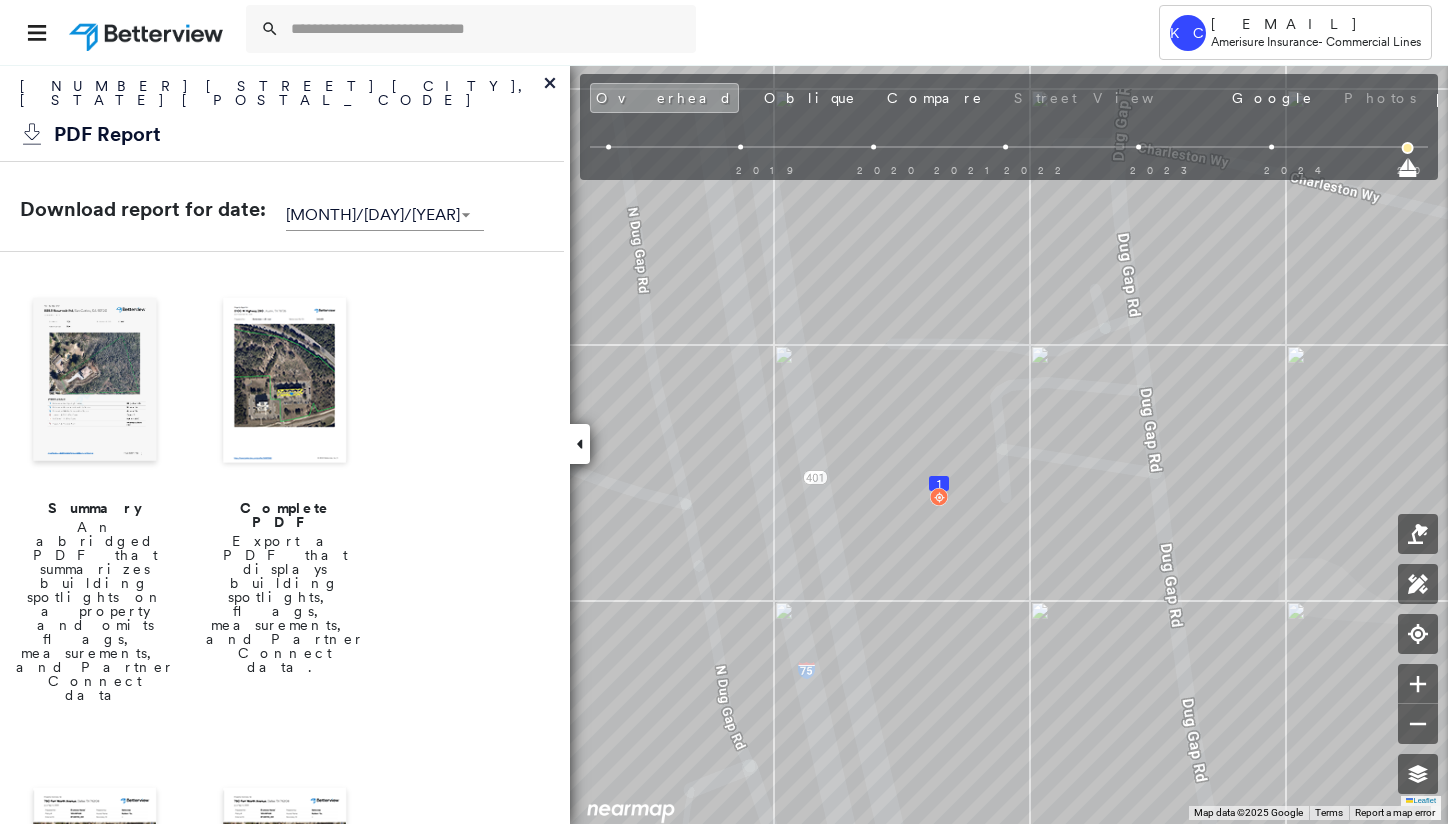 click at bounding box center [285, 382] 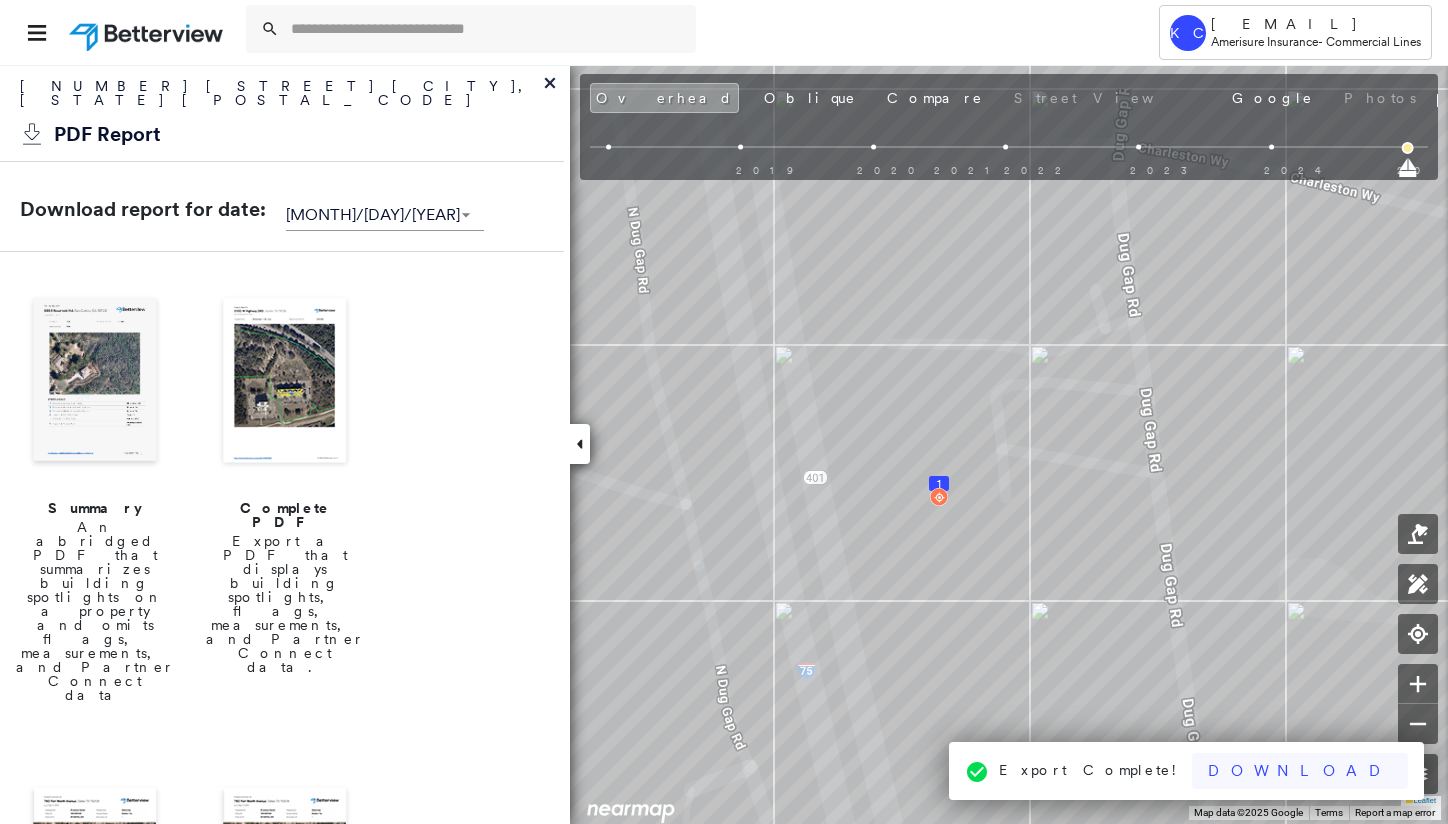 click on "Download" at bounding box center (1300, 771) 